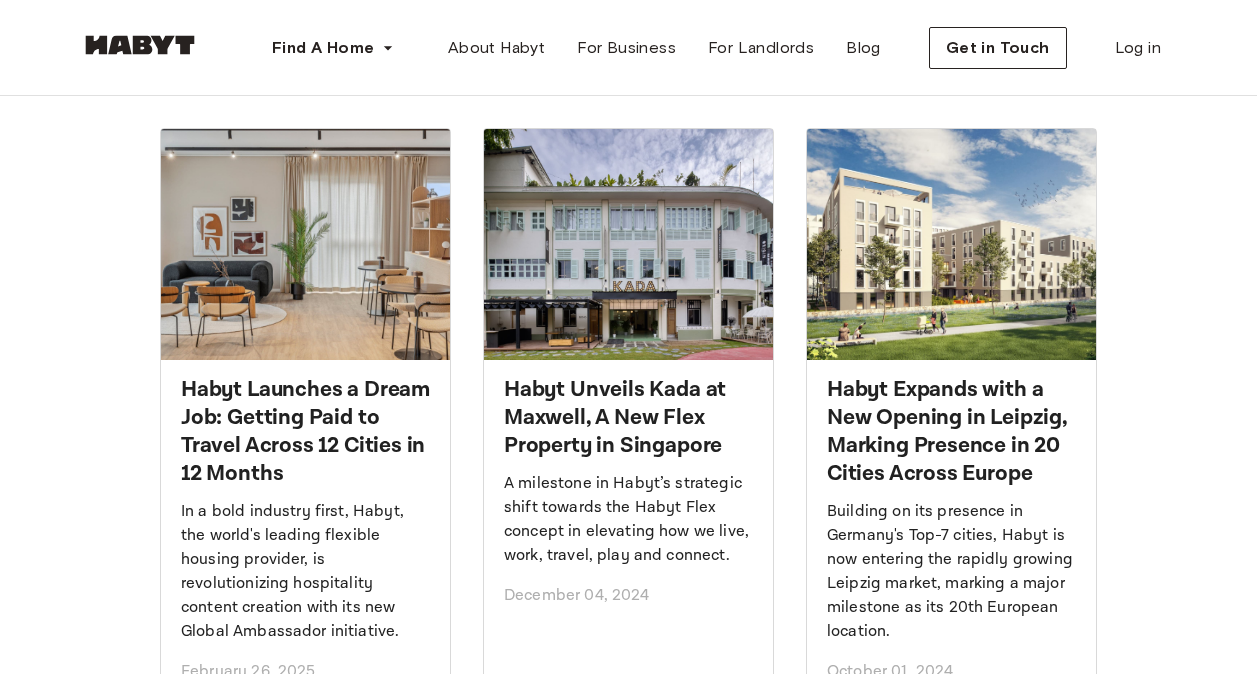 scroll, scrollTop: 188, scrollLeft: 0, axis: vertical 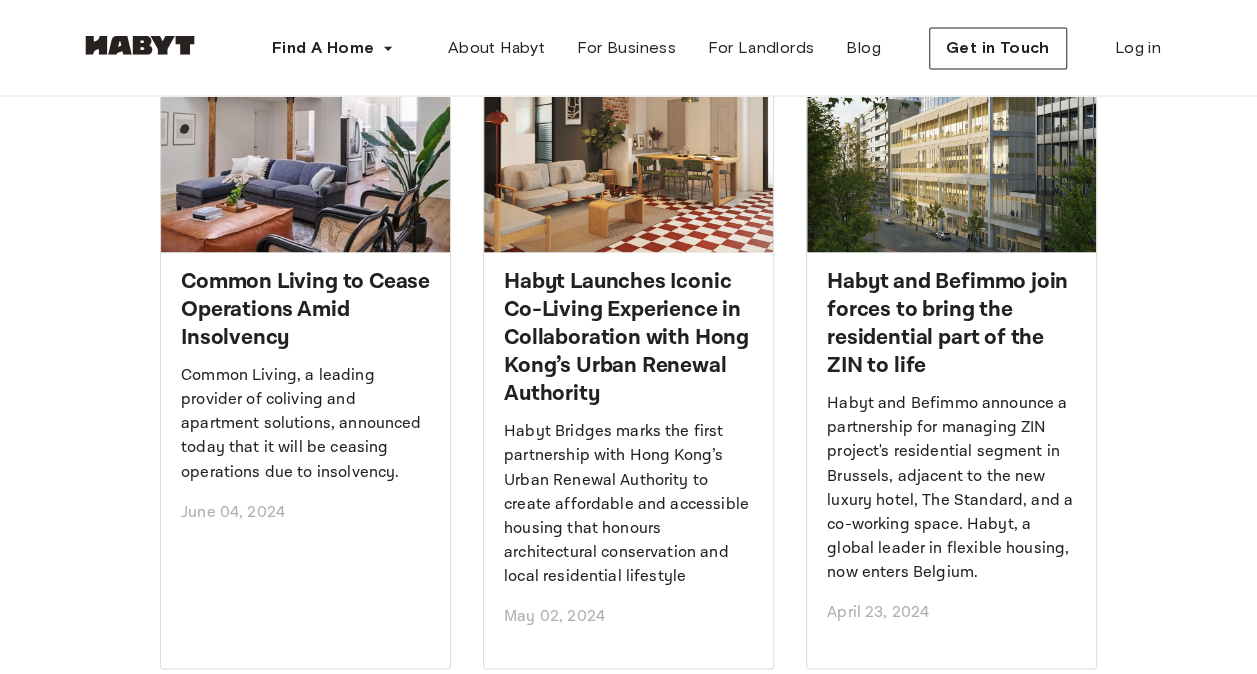 click on "Habyt Launches Iconic Co-Living Experience in Collaboration with Hong Kong’s Urban Renewal Authority" at bounding box center [628, 338] 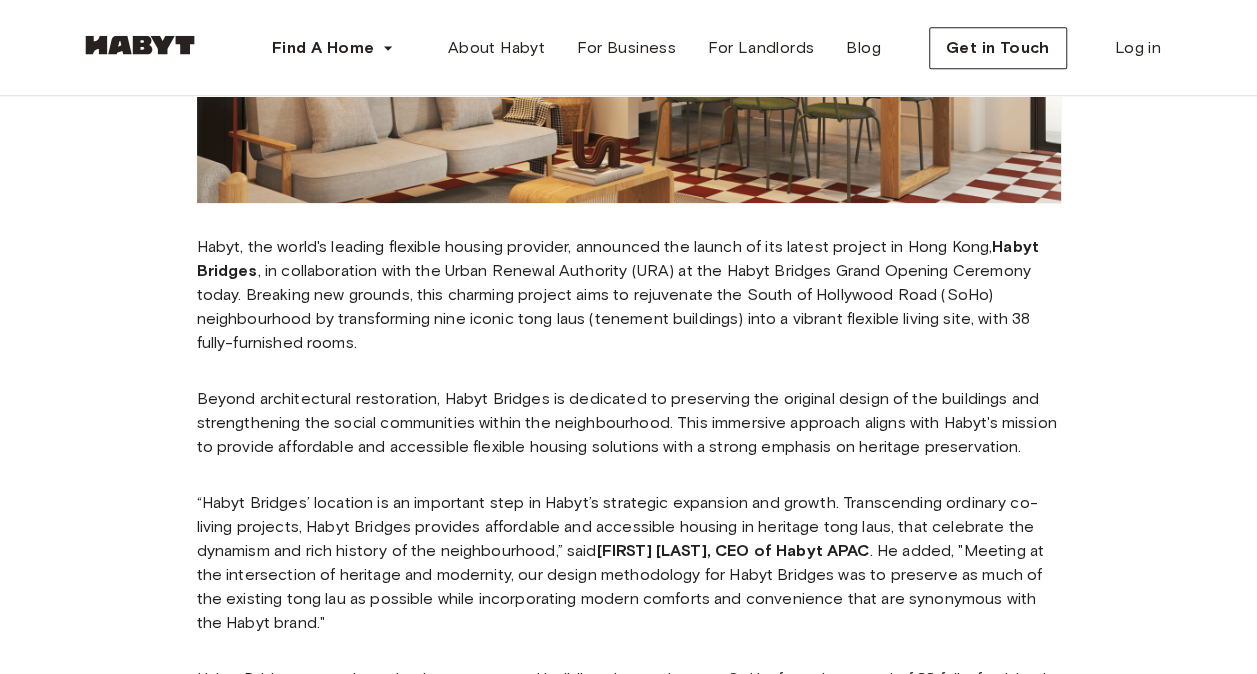 scroll, scrollTop: 589, scrollLeft: 0, axis: vertical 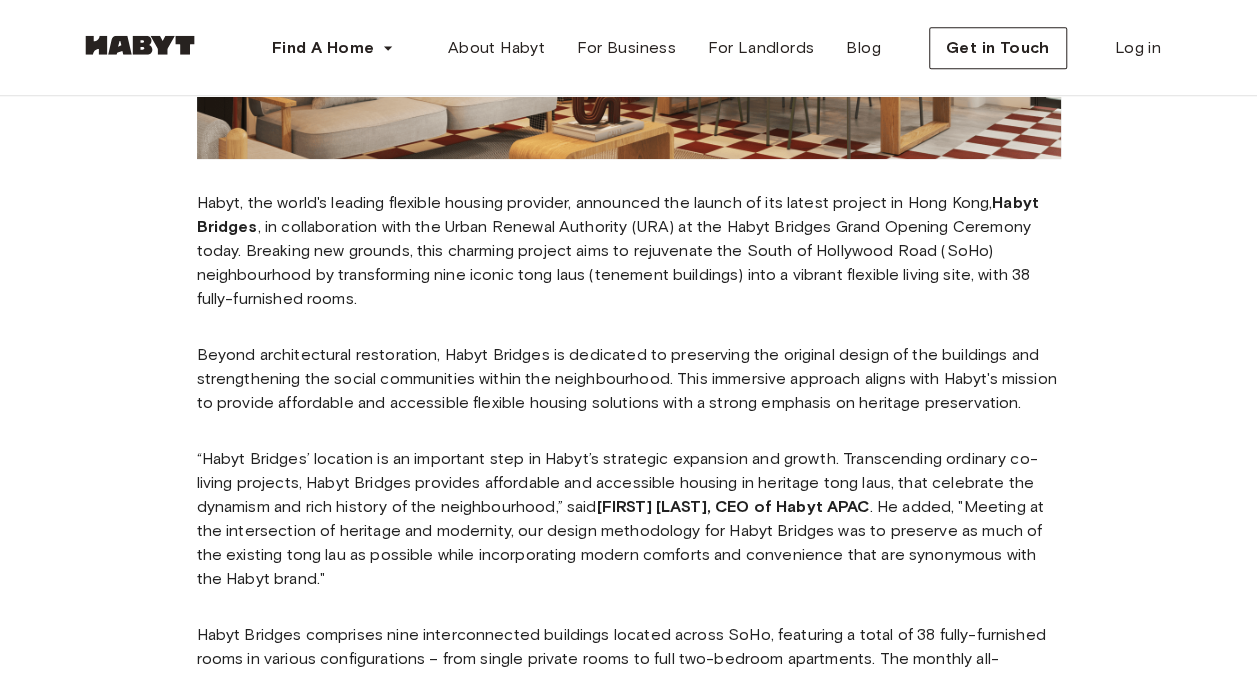 click on "“Habyt Bridges’ location is an important step in Habyt’s strategic expansion and growth. Transcending ordinary co-living projects, Habyt Bridges provides affordable and accessible housing in heritage tong laus, that celebrate the dynamism and rich history of the neighbourhood,” said  [FIRST] [LAST], CEO of Habyt APAC . He added, "Meeting at the intersection of heritage and modernity, our design methodology for Habyt Bridges was to preserve as much of the existing tong lau as possible while incorporating modern comforts and convenience that are synonymous with the Habyt brand."" at bounding box center [629, 519] 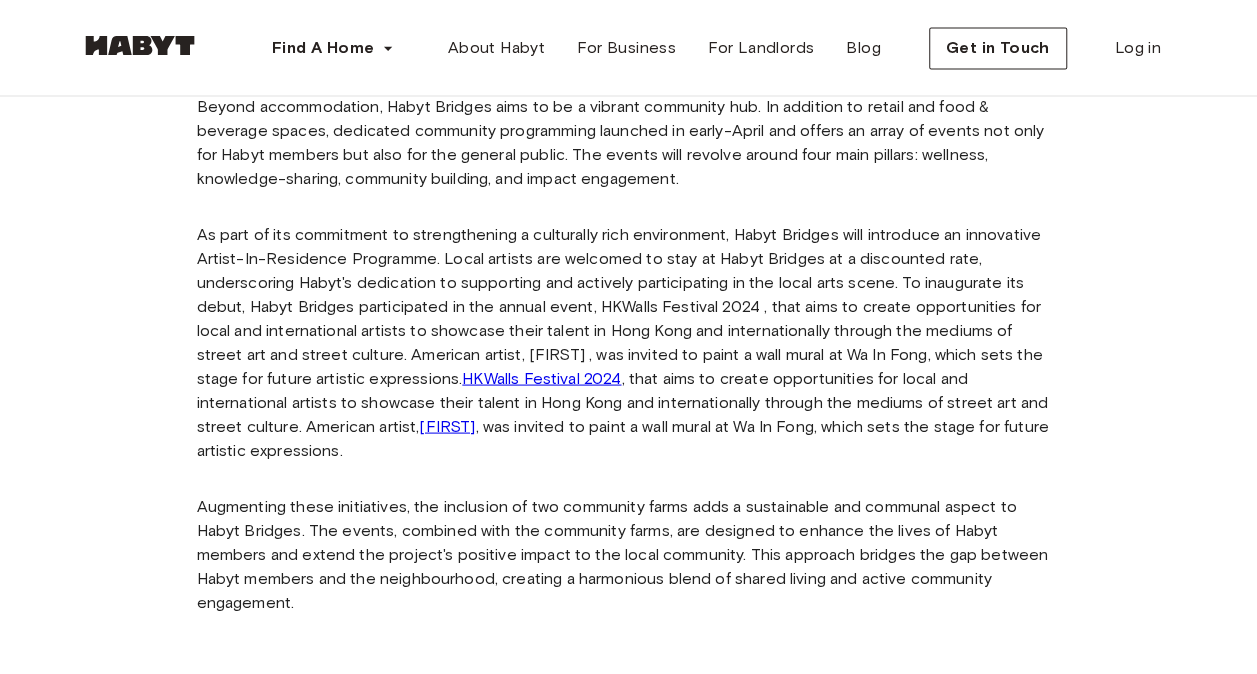 scroll, scrollTop: 1813, scrollLeft: 0, axis: vertical 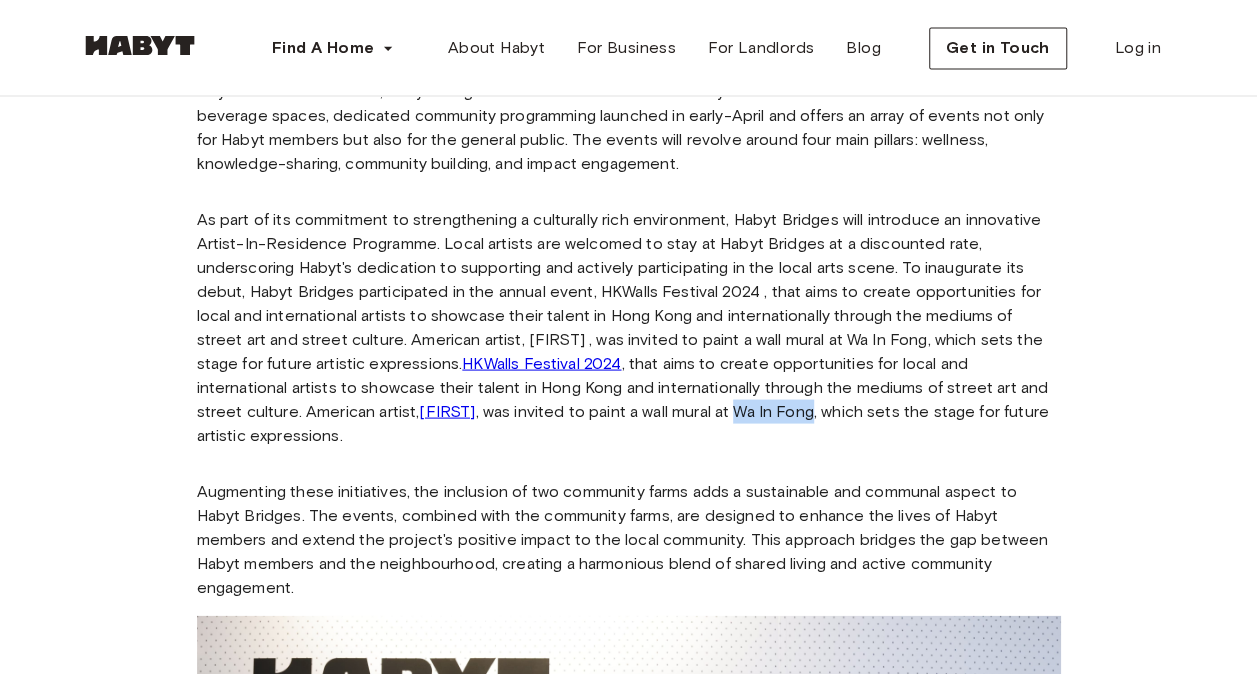 drag, startPoint x: 819, startPoint y: 339, endPoint x: 899, endPoint y: 342, distance: 80.05623 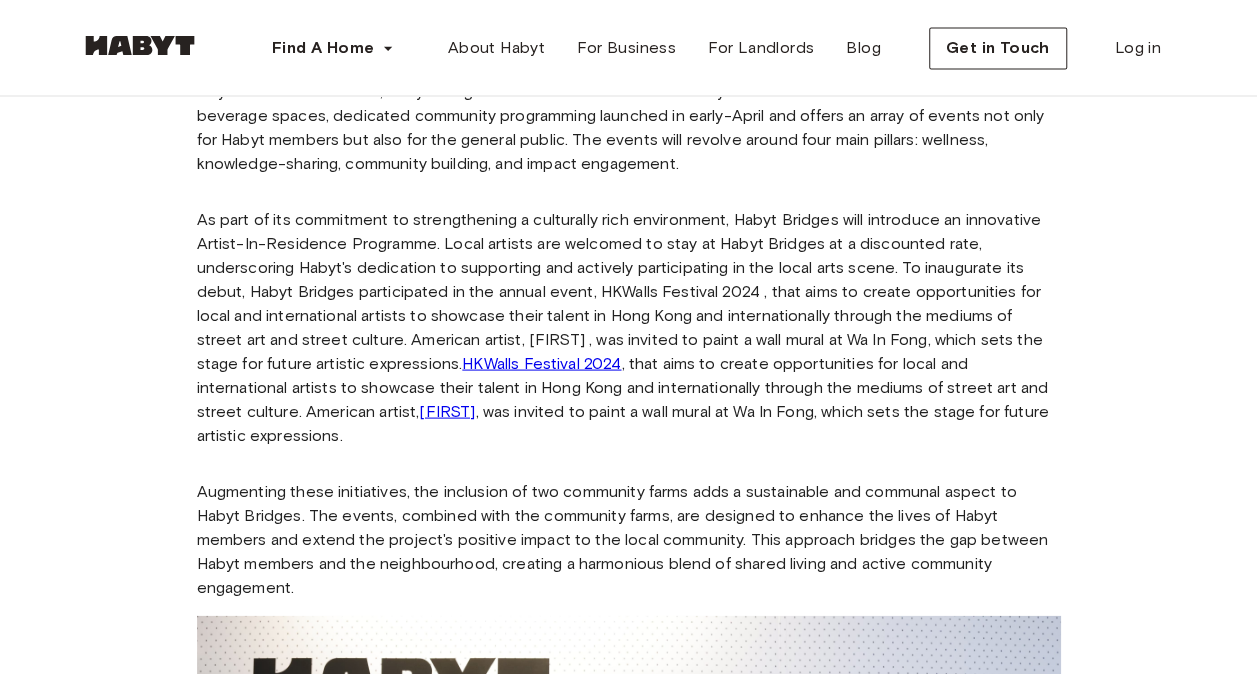 drag, startPoint x: 899, startPoint y: 342, endPoint x: 872, endPoint y: 380, distance: 46.615448 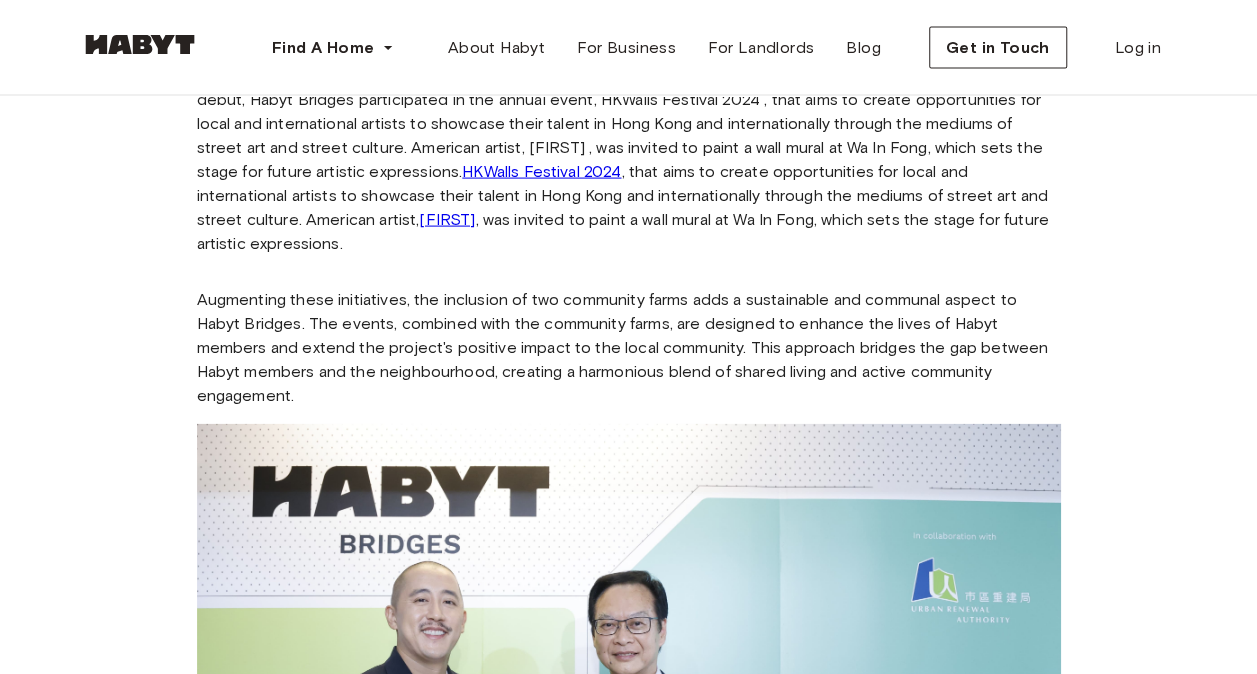 scroll, scrollTop: 2007, scrollLeft: 0, axis: vertical 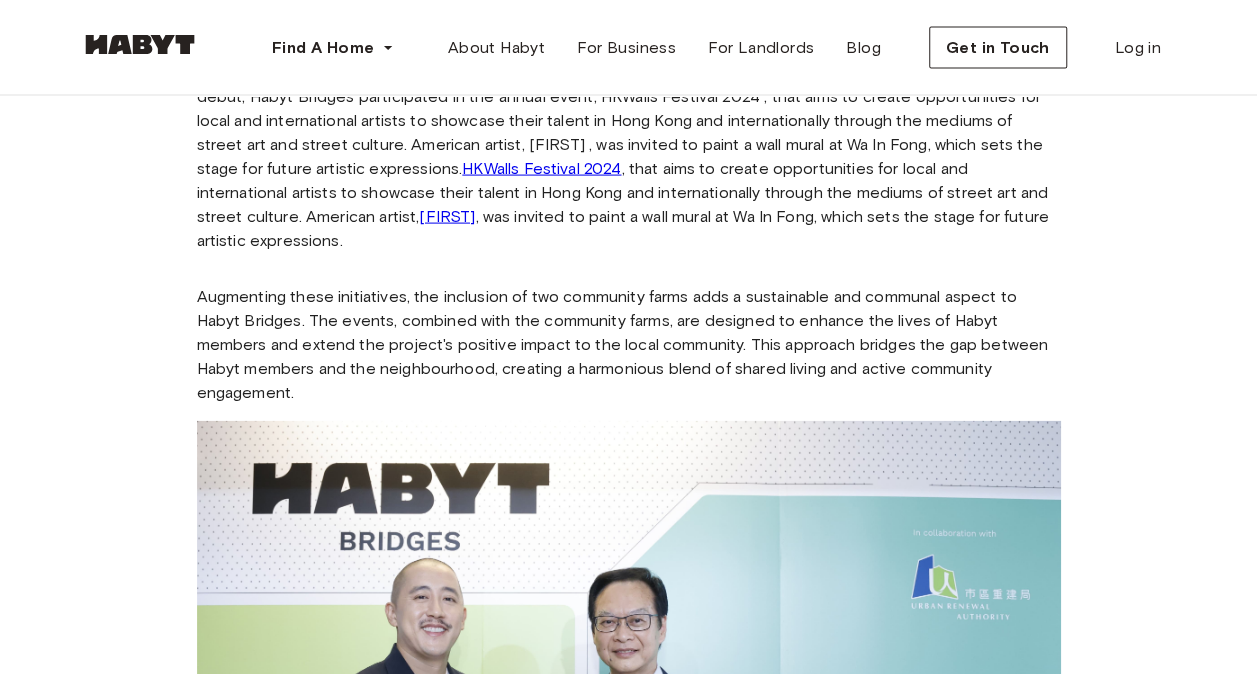 click on "Habyt Launches Iconic Co-Living Experience in Collaboration with Hong Kong’s Urban Renewal Authority Habyt, the world's leading flexible housing provider, announced the launch of its latest project in Hong Kong,  Habyt Bridges , in collaboration with the Urban Renewal Authority (URA) at the Habyt Bridges Grand Opening Ceremony today. Breaking new grounds, this charming project aims to rejuvenate the South of Hollywood Road (SoHo) neighbourhood by transforming nine iconic tong laus (tenement buildings) into a vibrant flexible living site, with 38 fully-furnished rooms. Beyond architectural restoration, Habyt Bridges is dedicated to preserving the original design of the buildings and strengthening the social communities within the neighbourhood. This immersive approach aligns with Habyt's mission to provide affordable and accessible flexible housing solutions with a strong emphasis on heritage preservation. [FIRST] [LAST], CEO of Habyt APAC HKWalls Festival 2024 Rabi Delivering his remark at the ceremony,  ." at bounding box center (629, 85) 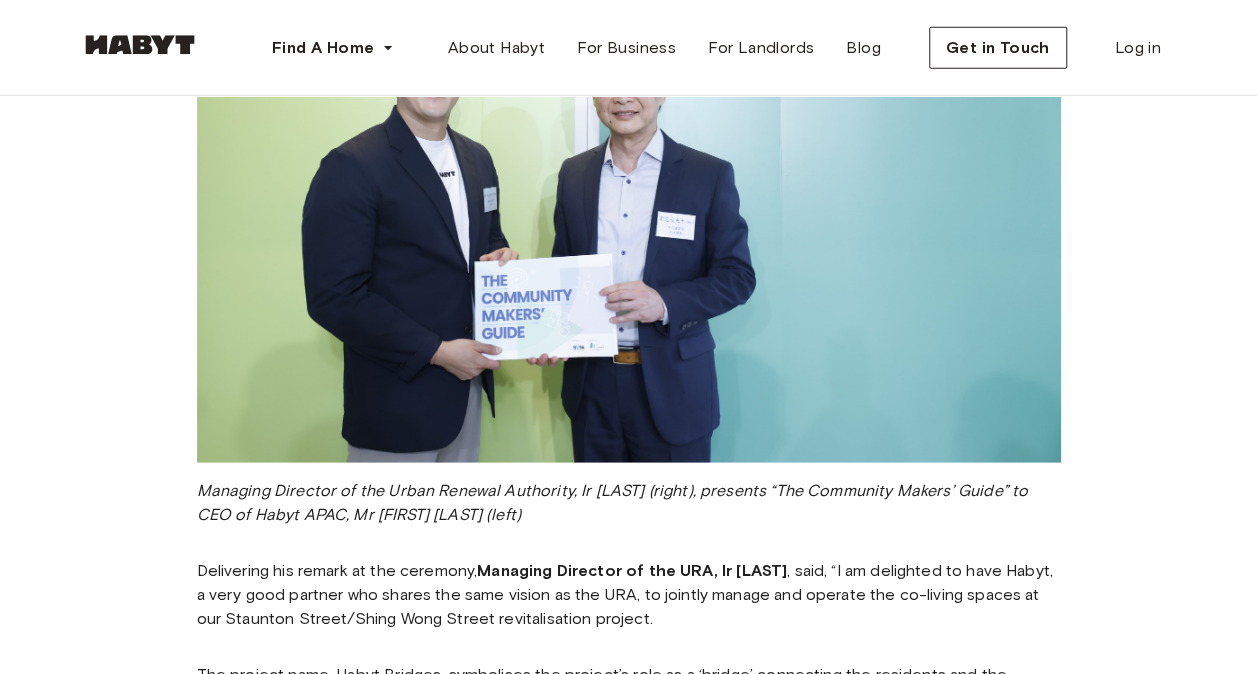 scroll, scrollTop: 2554, scrollLeft: 0, axis: vertical 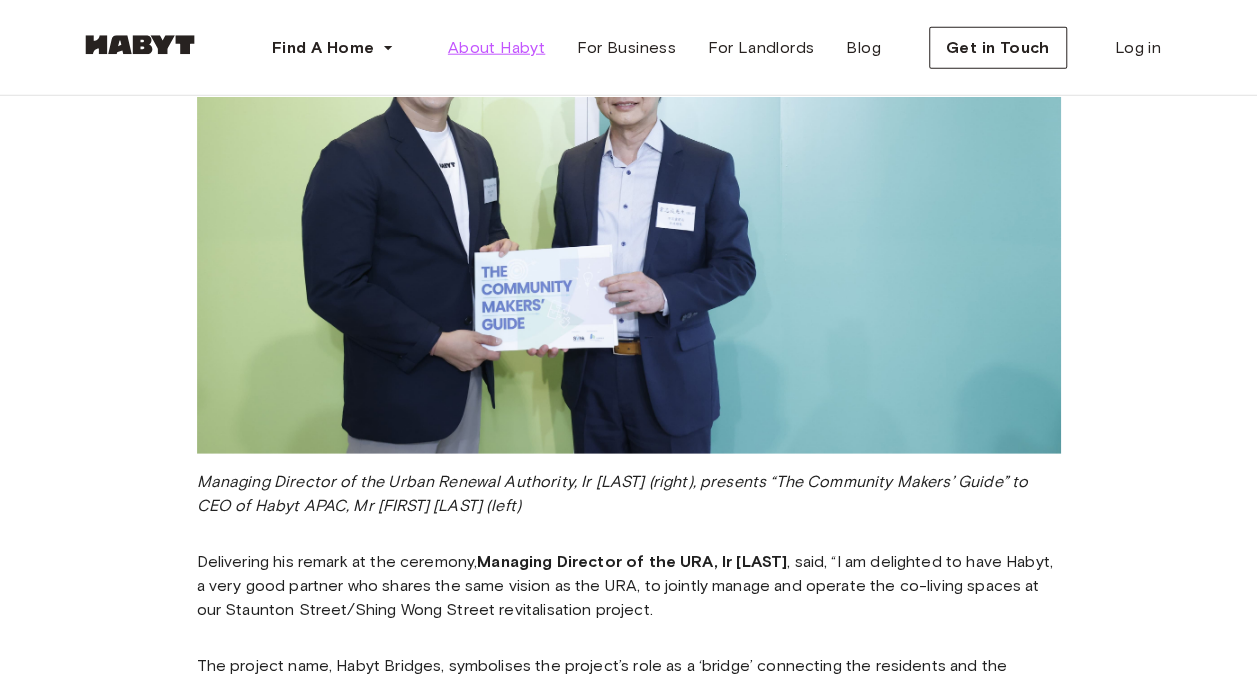 click on "About Habyt" at bounding box center (496, 48) 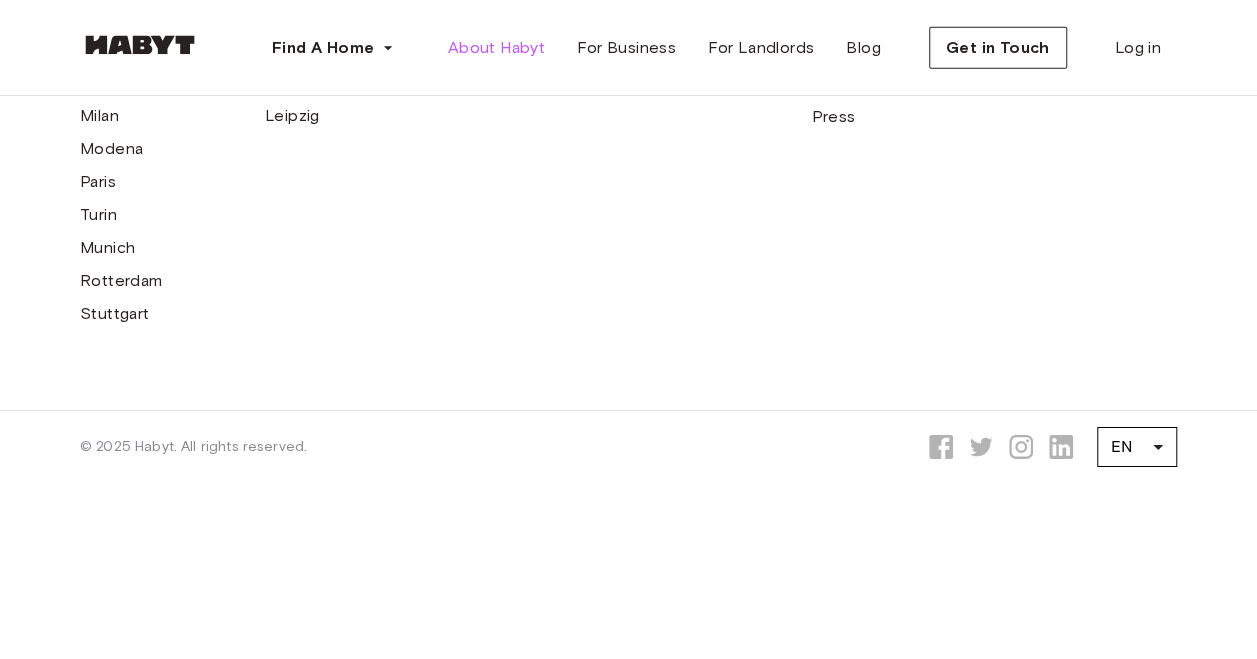 scroll, scrollTop: 3668, scrollLeft: 31, axis: both 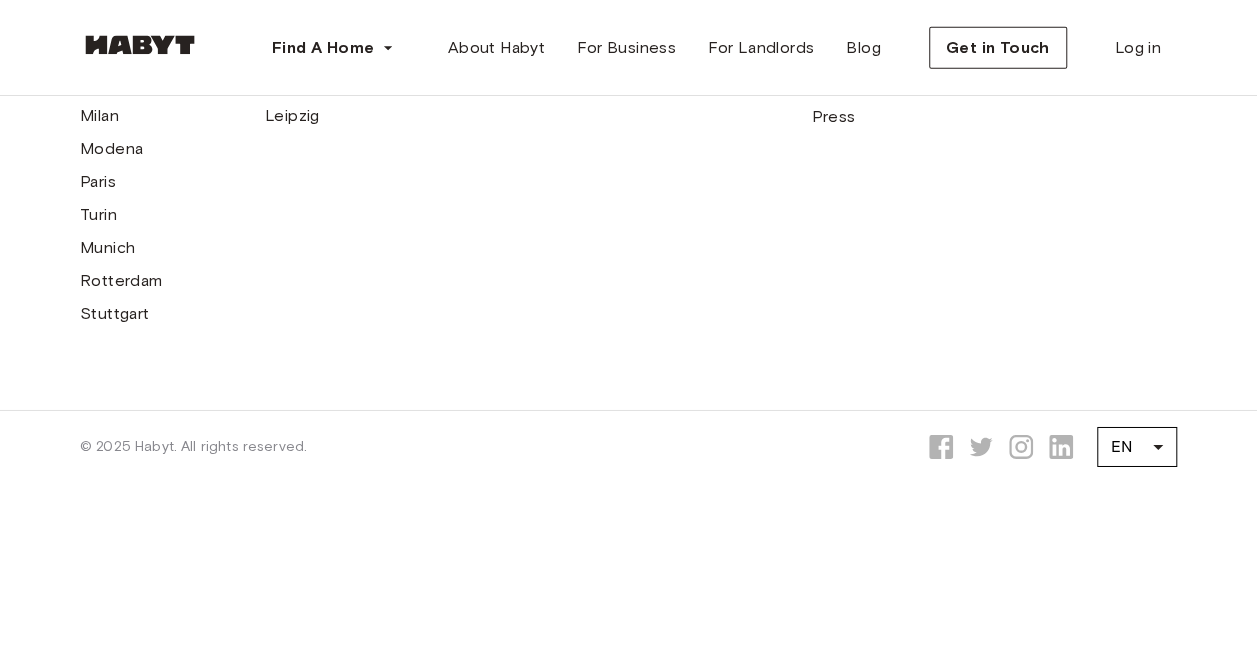 click on "**********" at bounding box center [282, -1628] 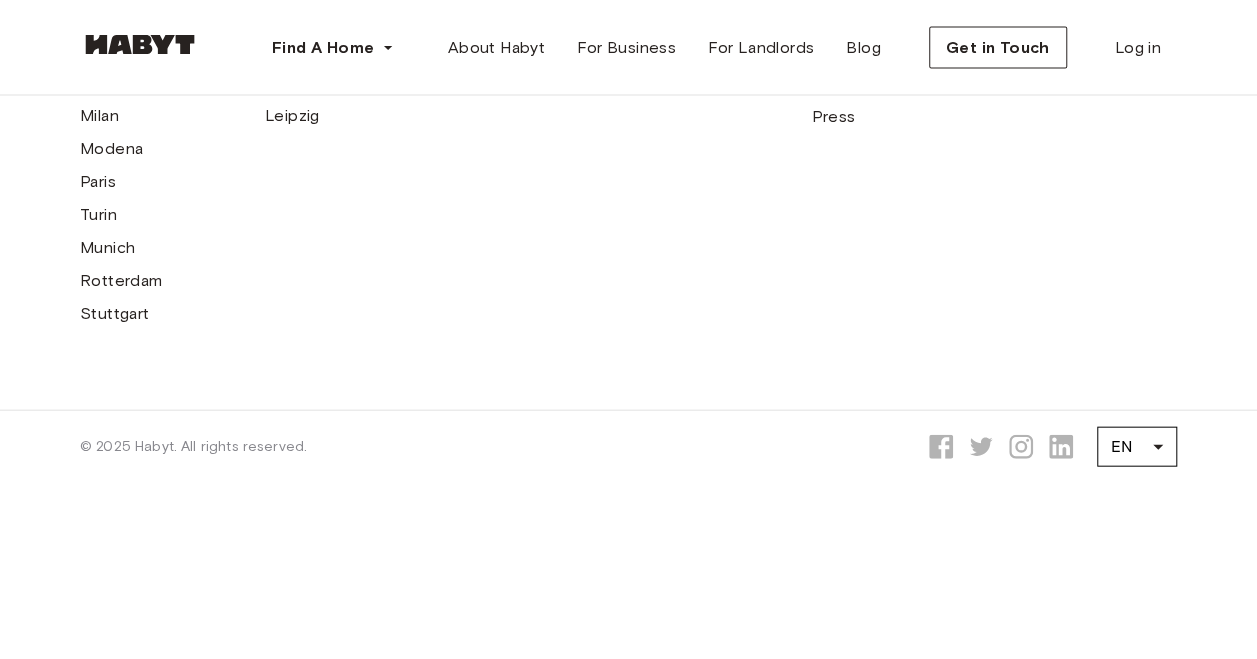 click on "**********" at bounding box center (282, -476) 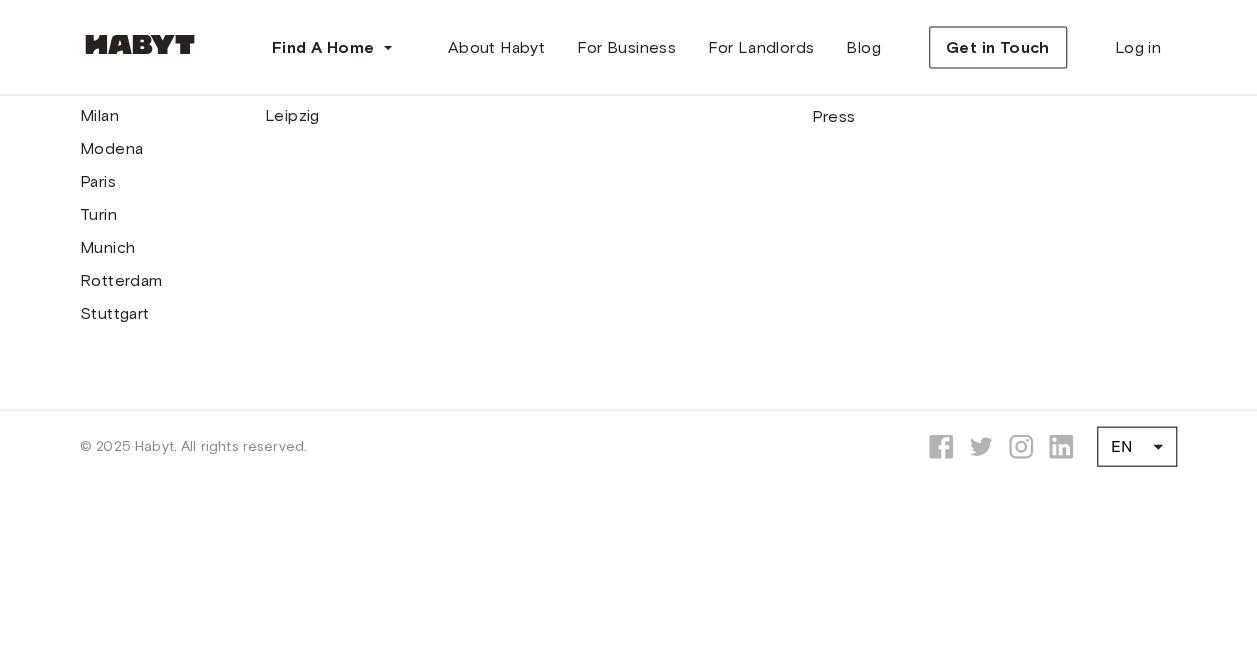 drag, startPoint x: 444, startPoint y: 228, endPoint x: 407, endPoint y: 472, distance: 246.78938 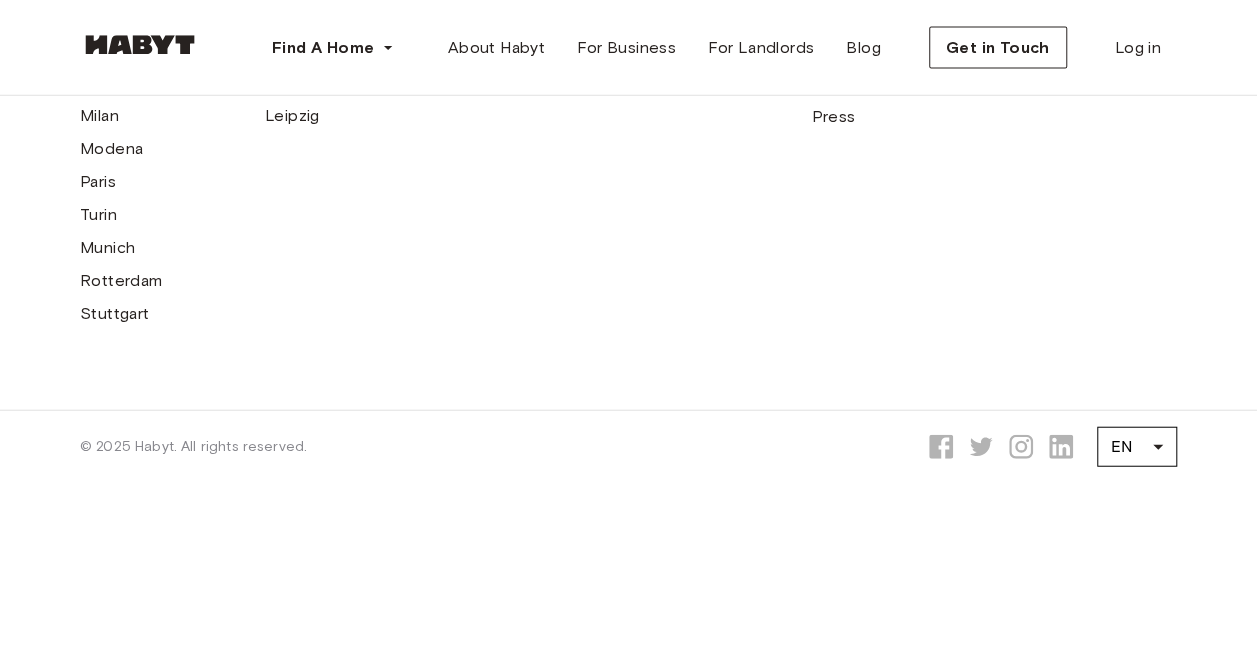 click on "**********" at bounding box center (282, -668) 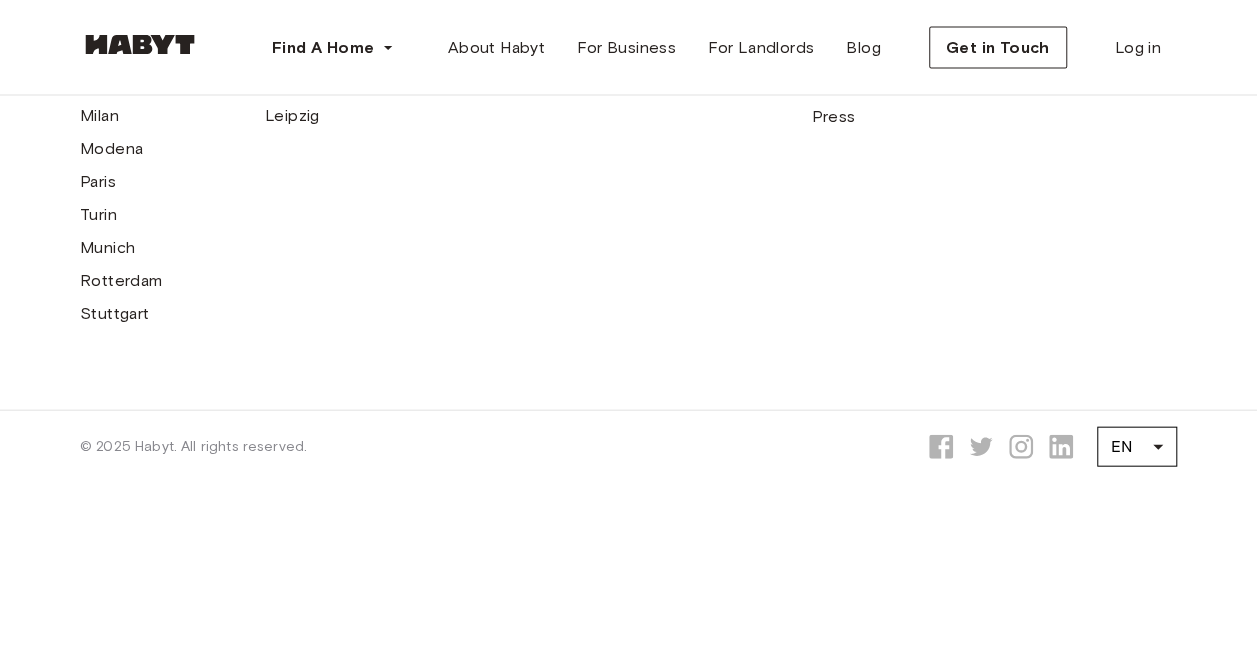 click on "**********" at bounding box center (282, -476) 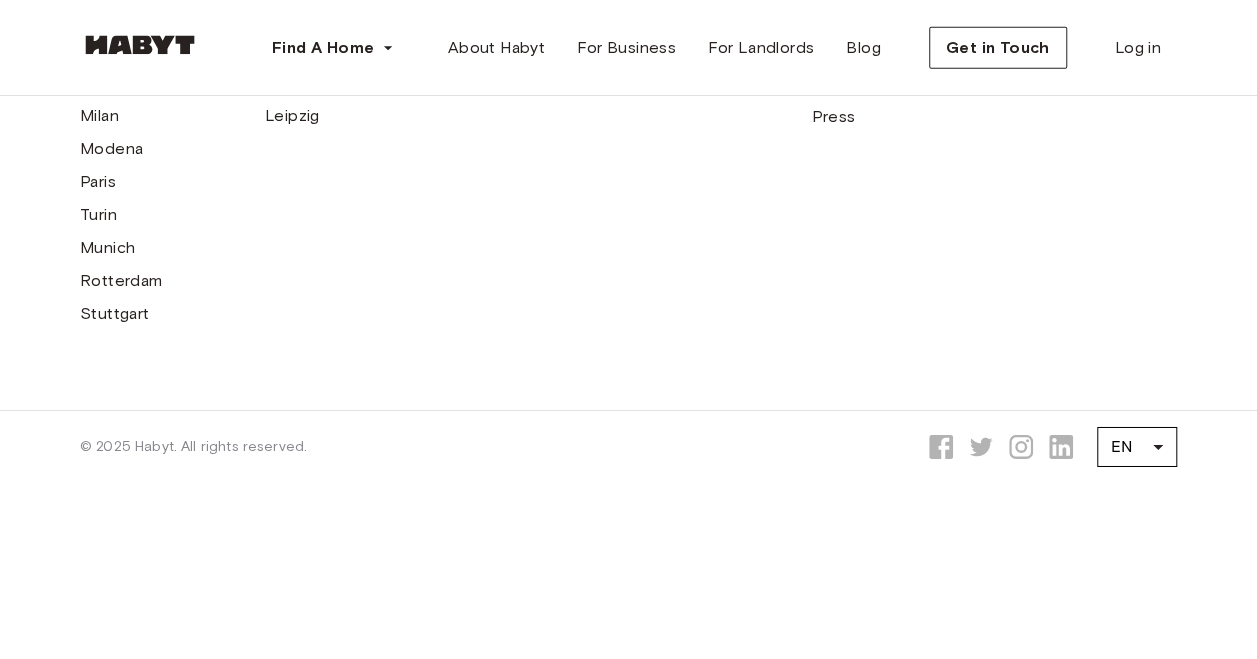 click on "**********" at bounding box center [51, -1628] 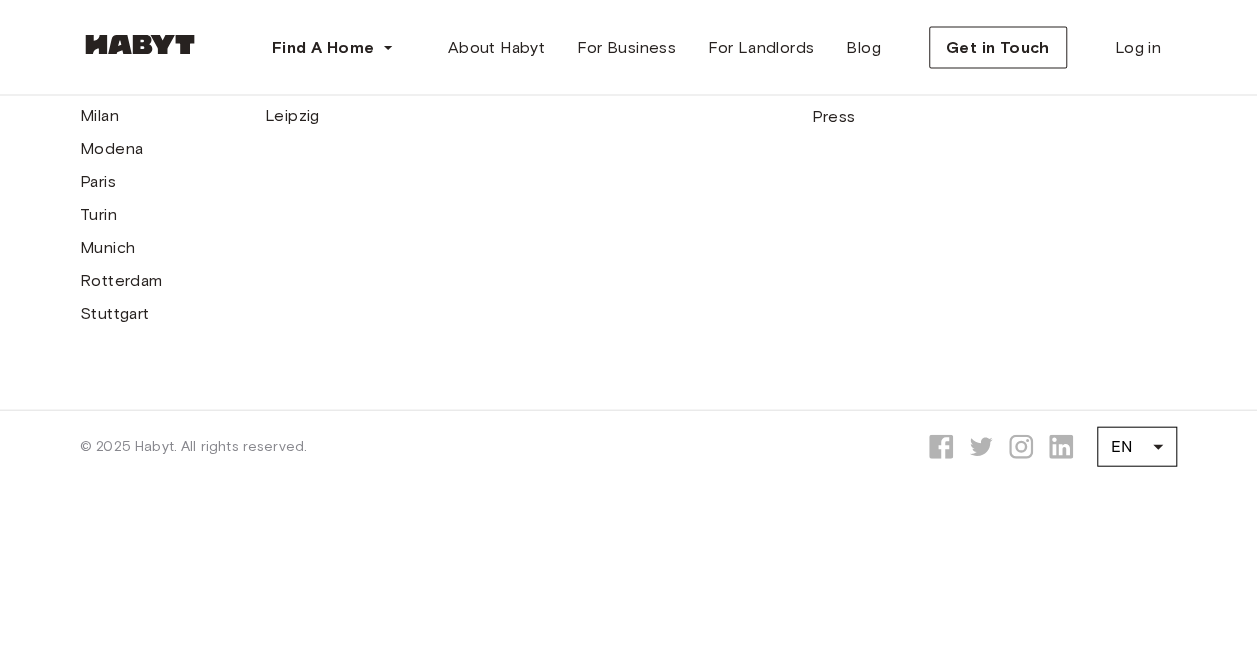 scroll, scrollTop: 3594, scrollLeft: 31, axis: both 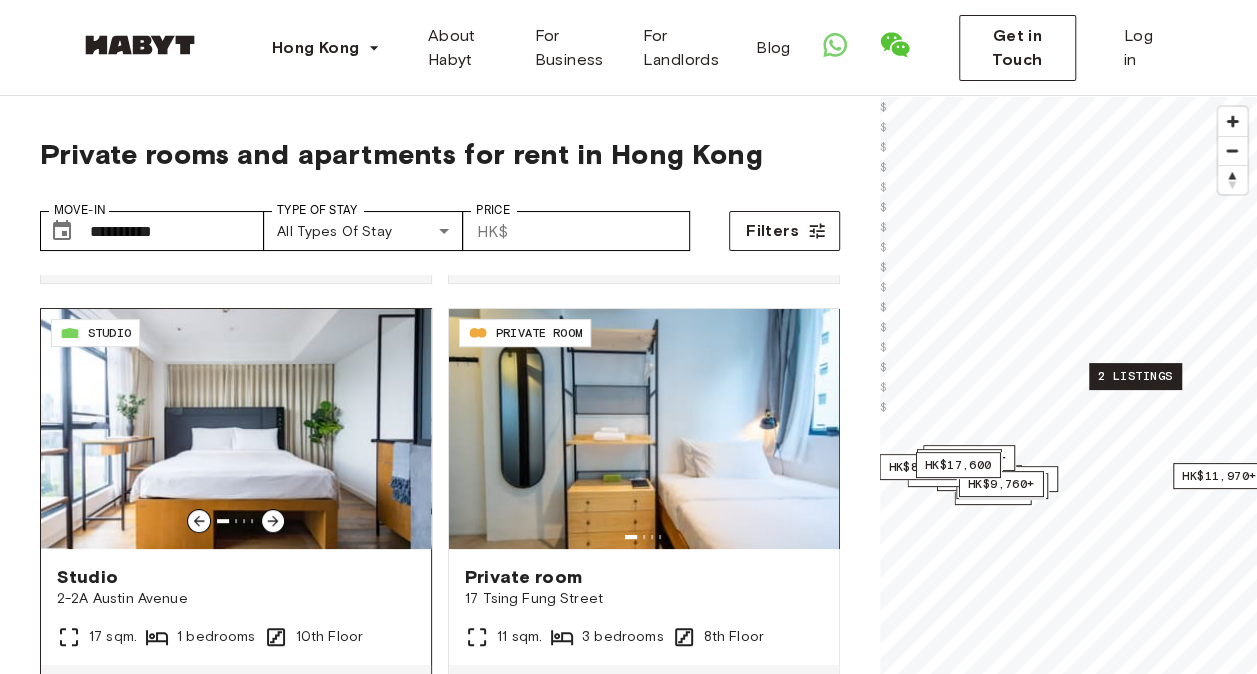 click 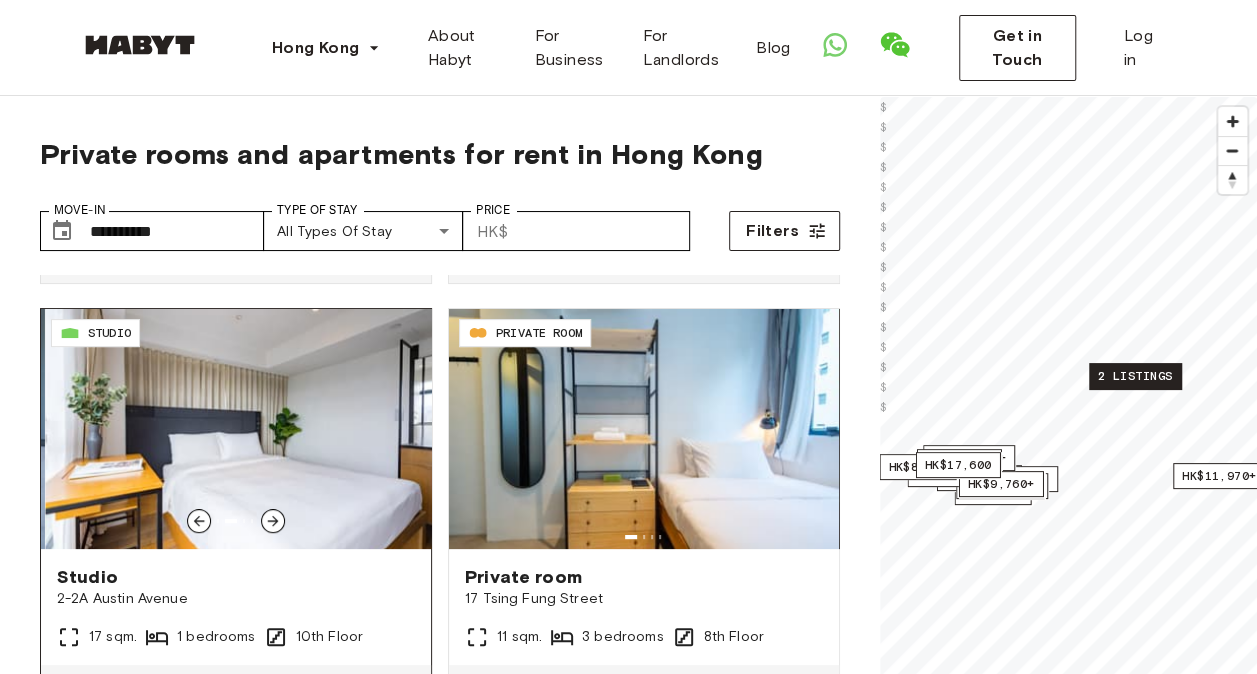 click 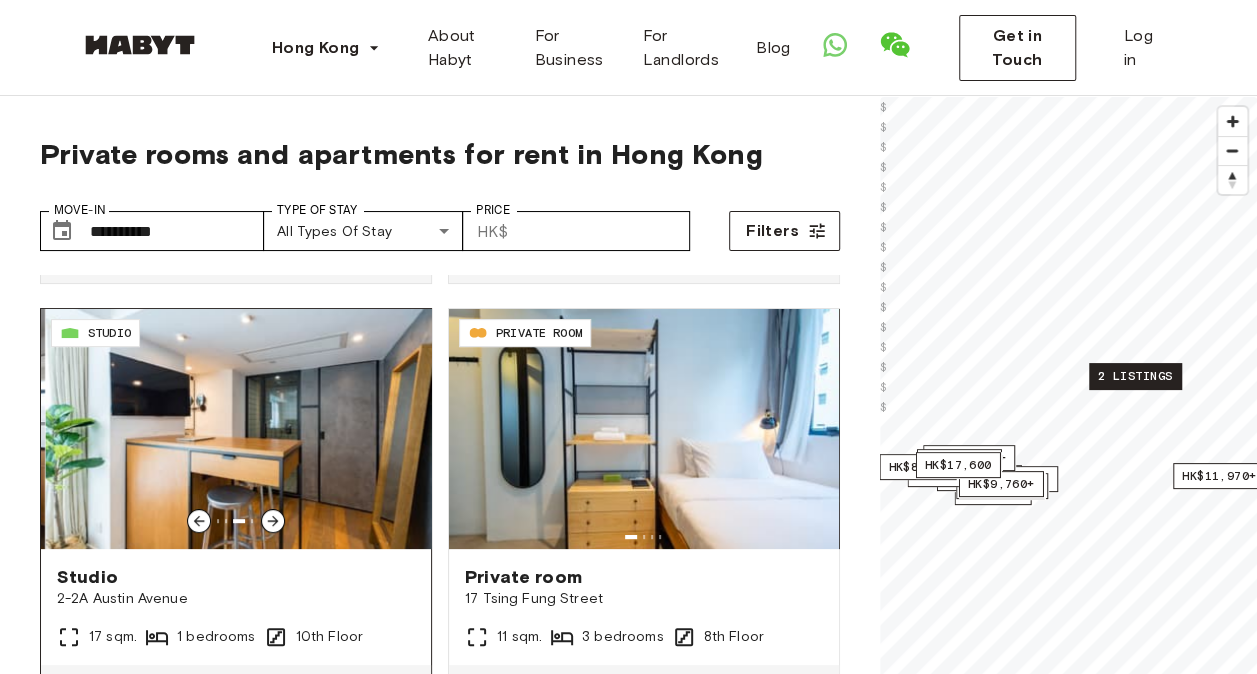 click 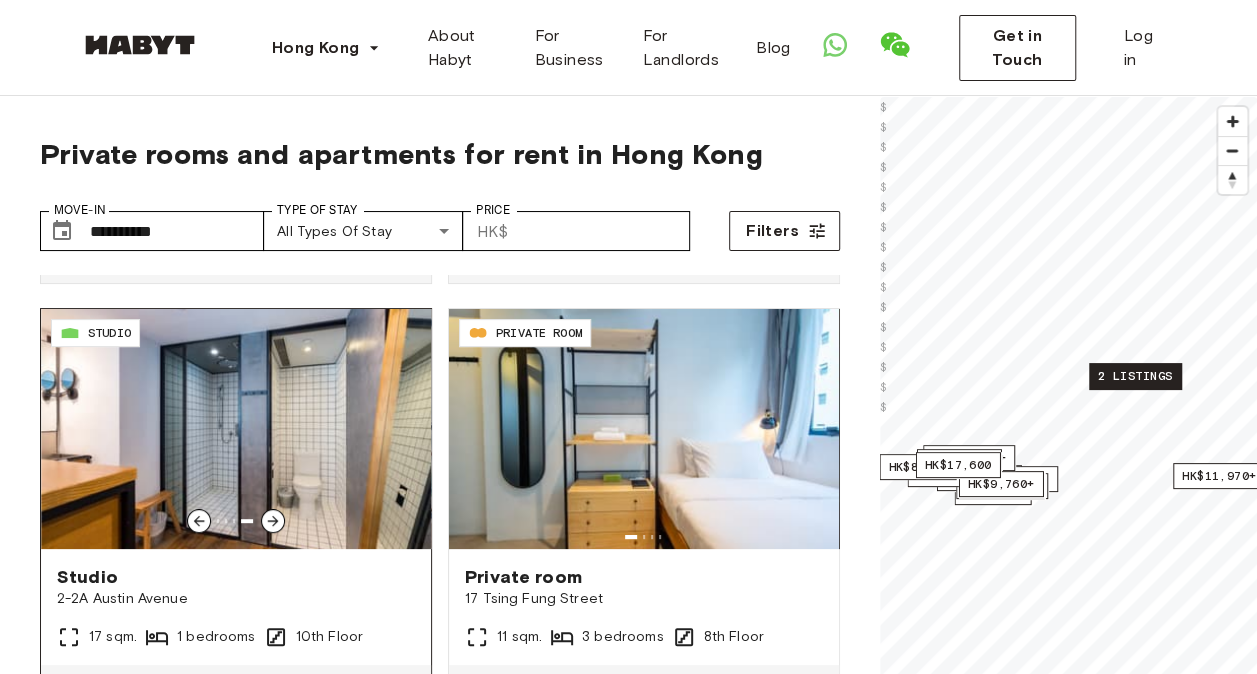 click 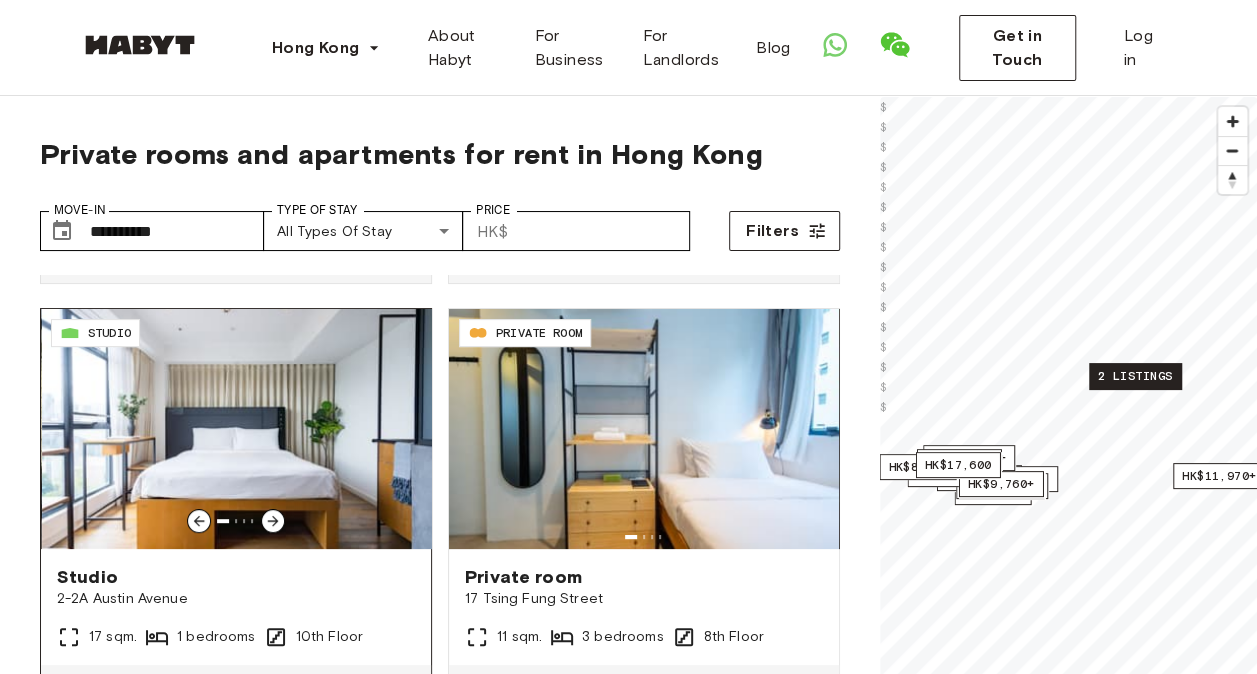 click 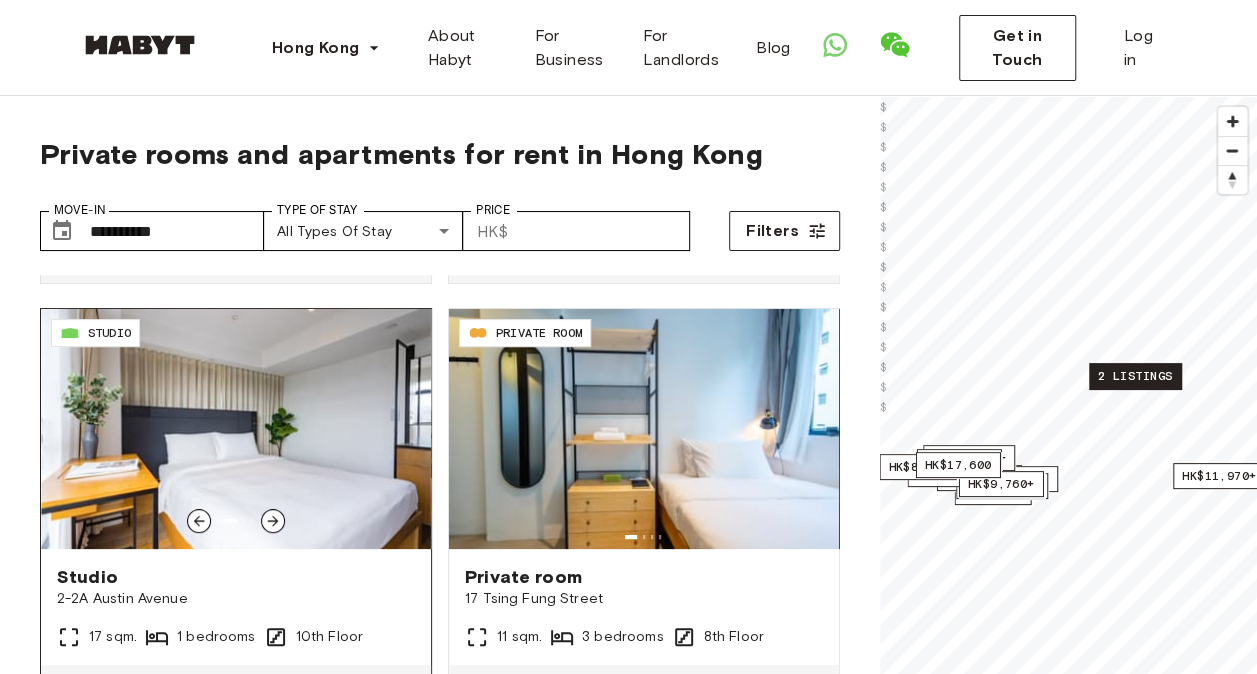 click 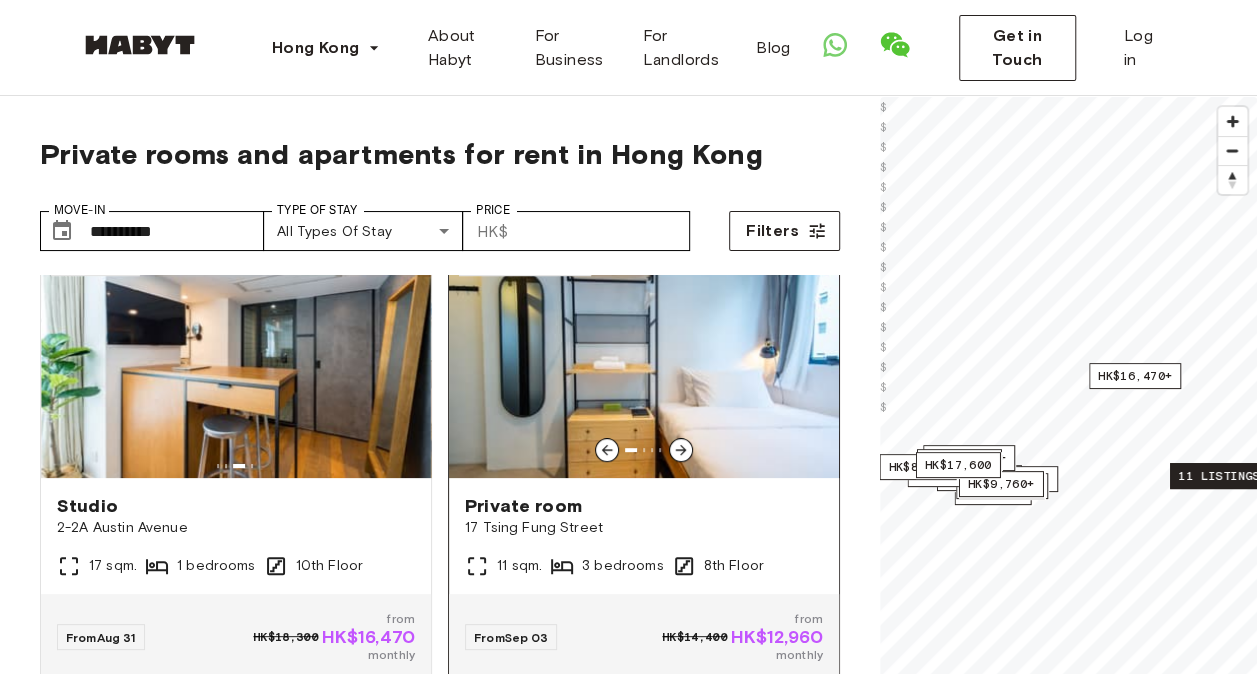 scroll, scrollTop: 458, scrollLeft: 0, axis: vertical 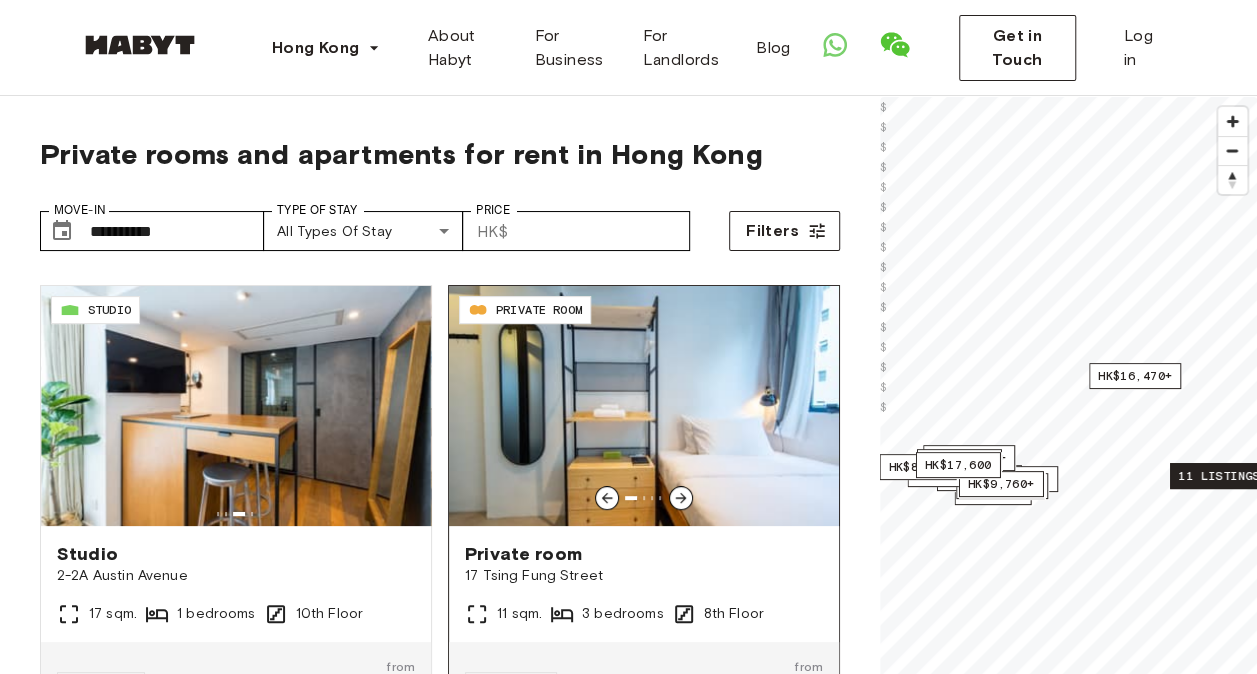 click 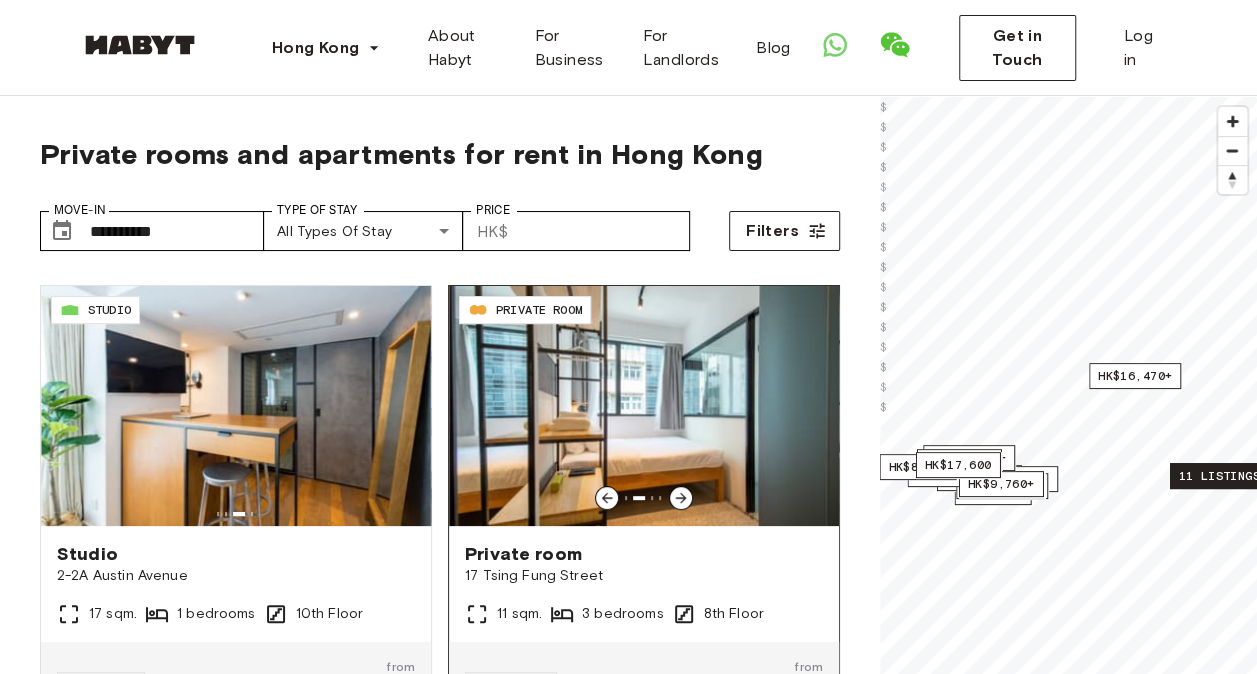 click 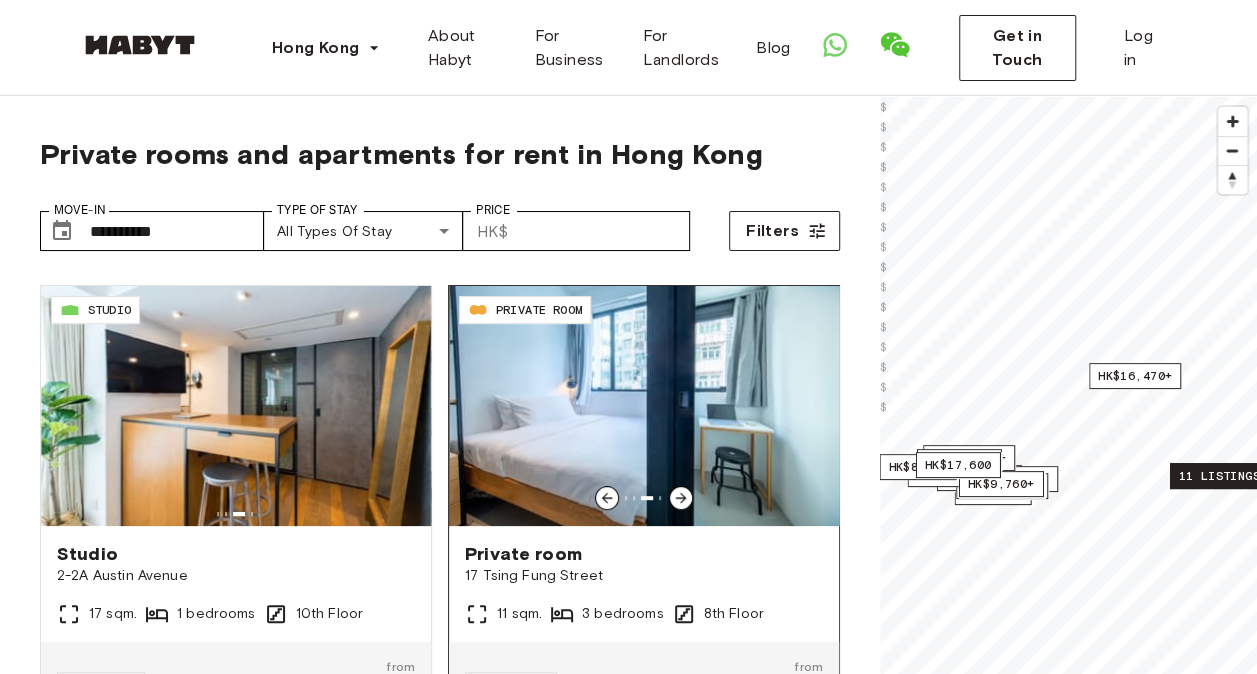 click 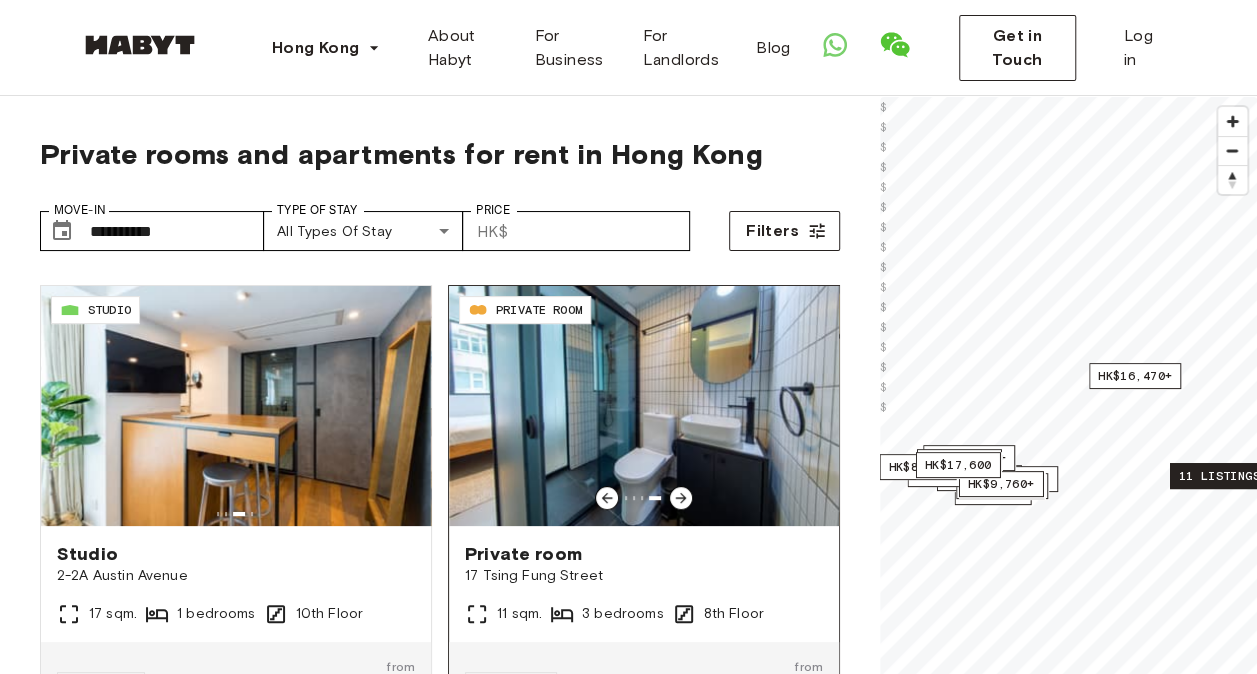 click 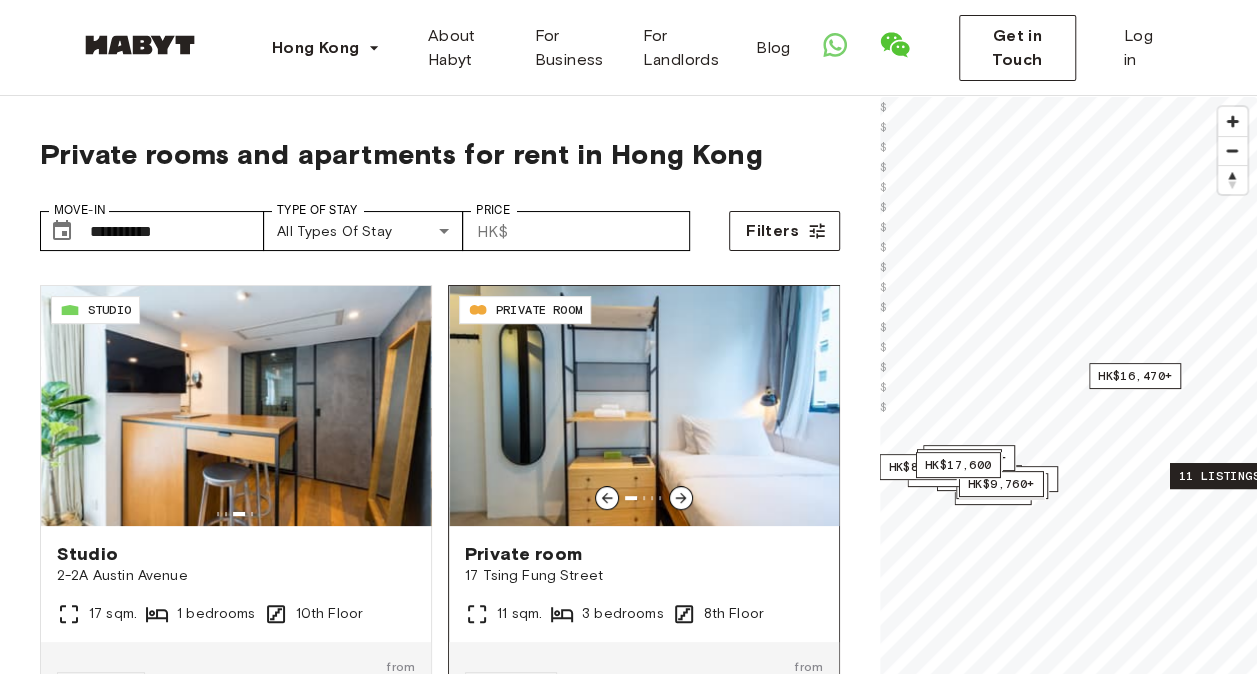 click 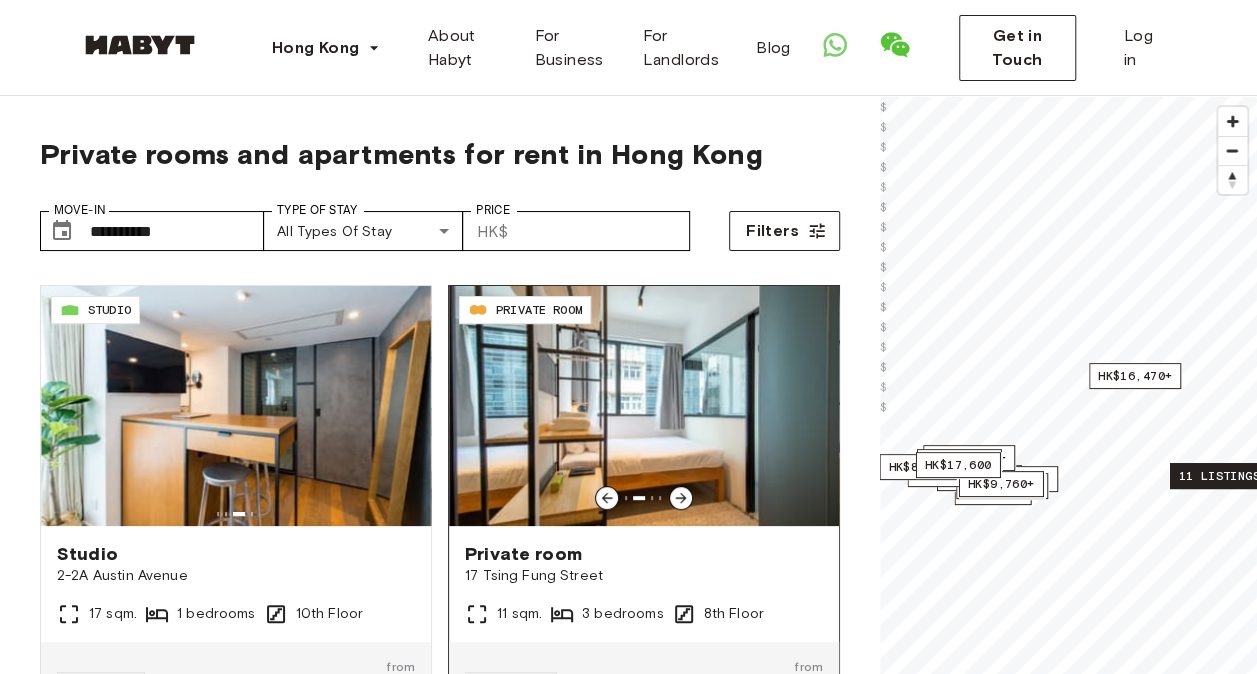 click 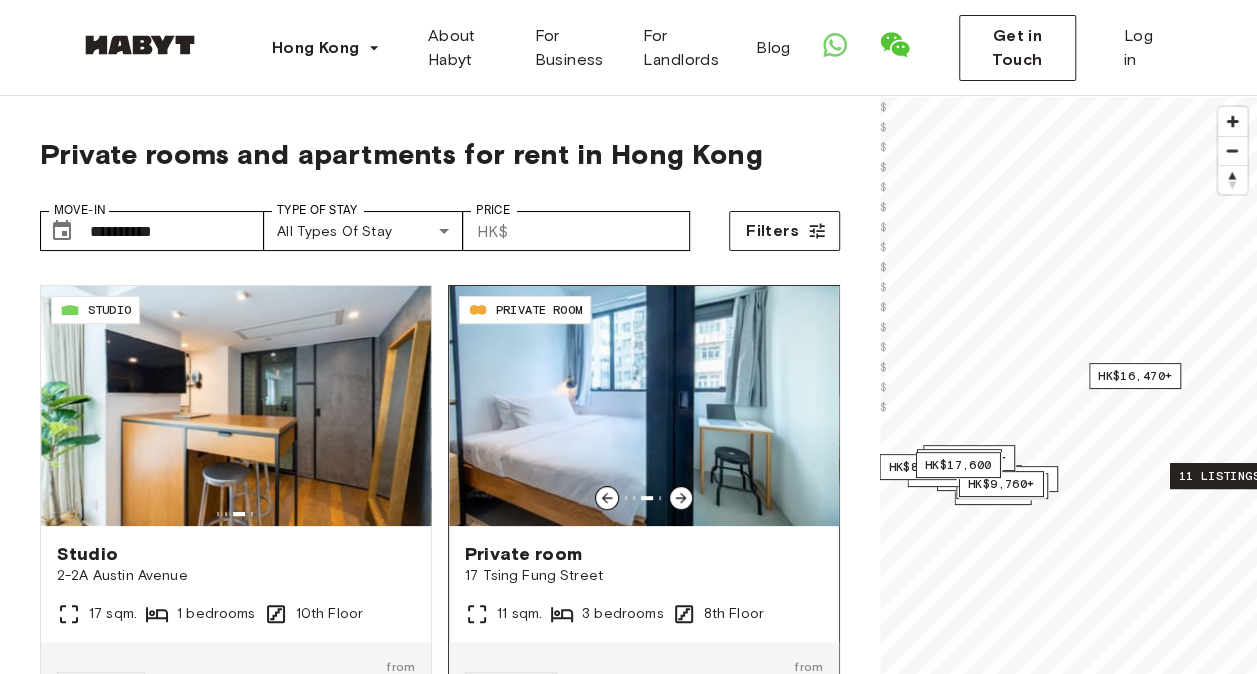 click 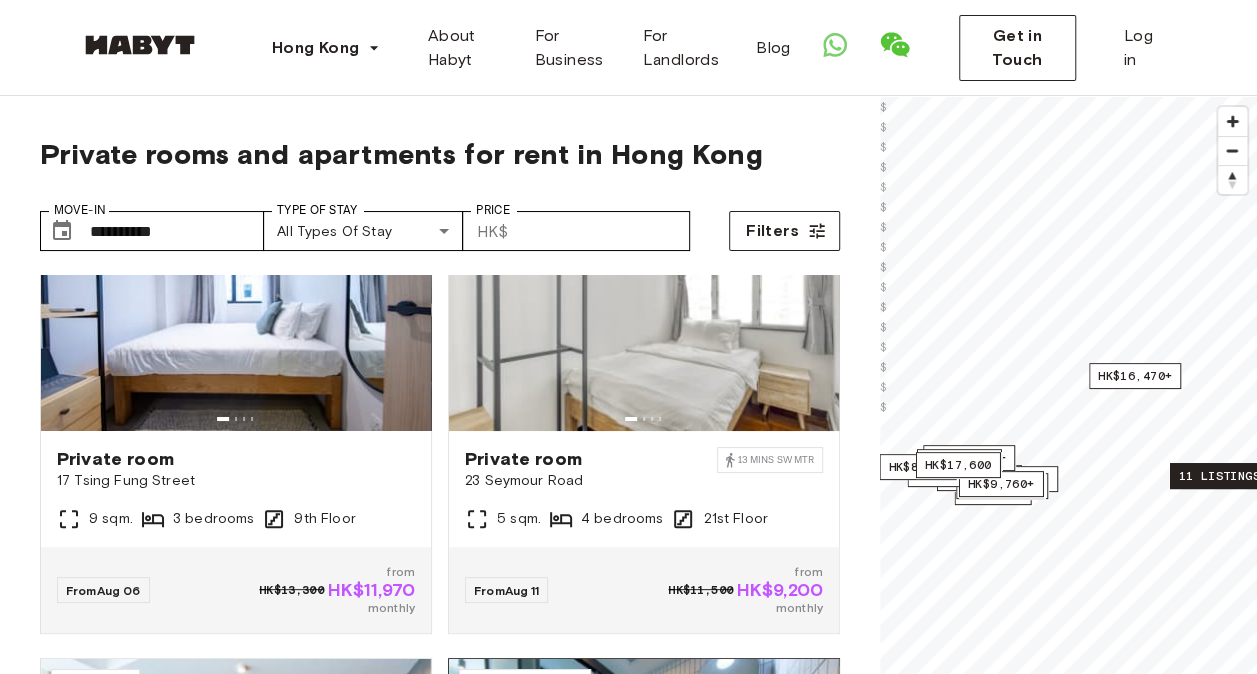 scroll, scrollTop: 0, scrollLeft: 0, axis: both 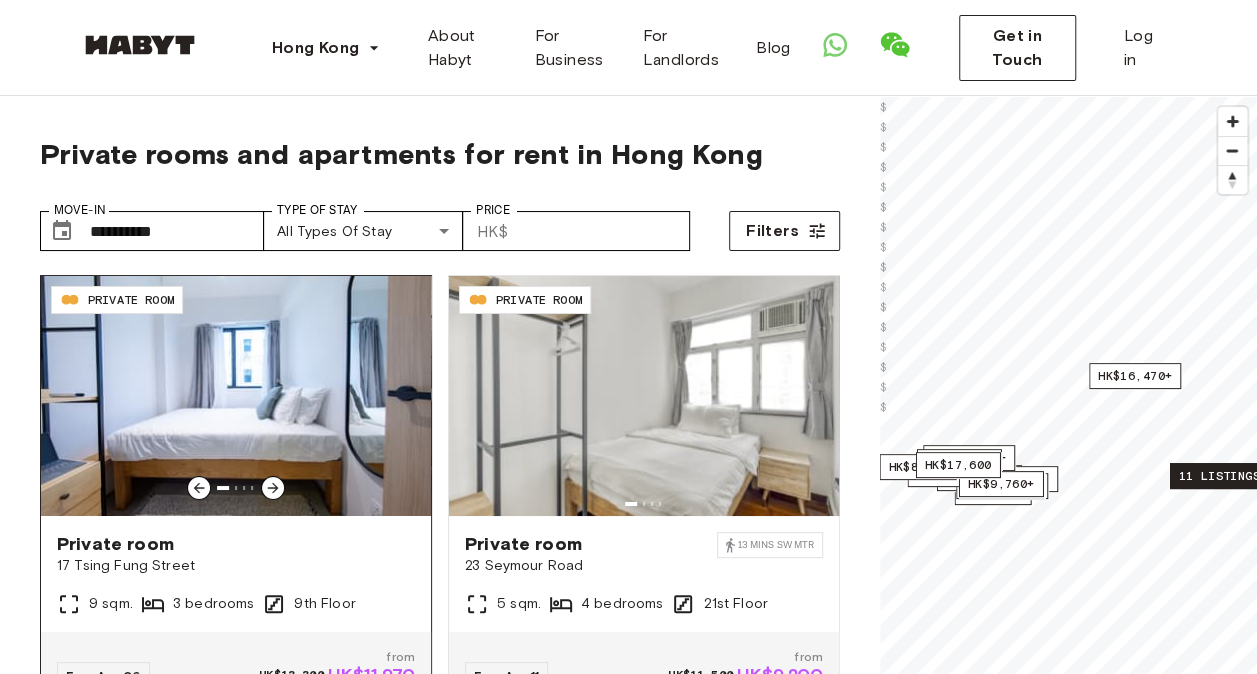 click 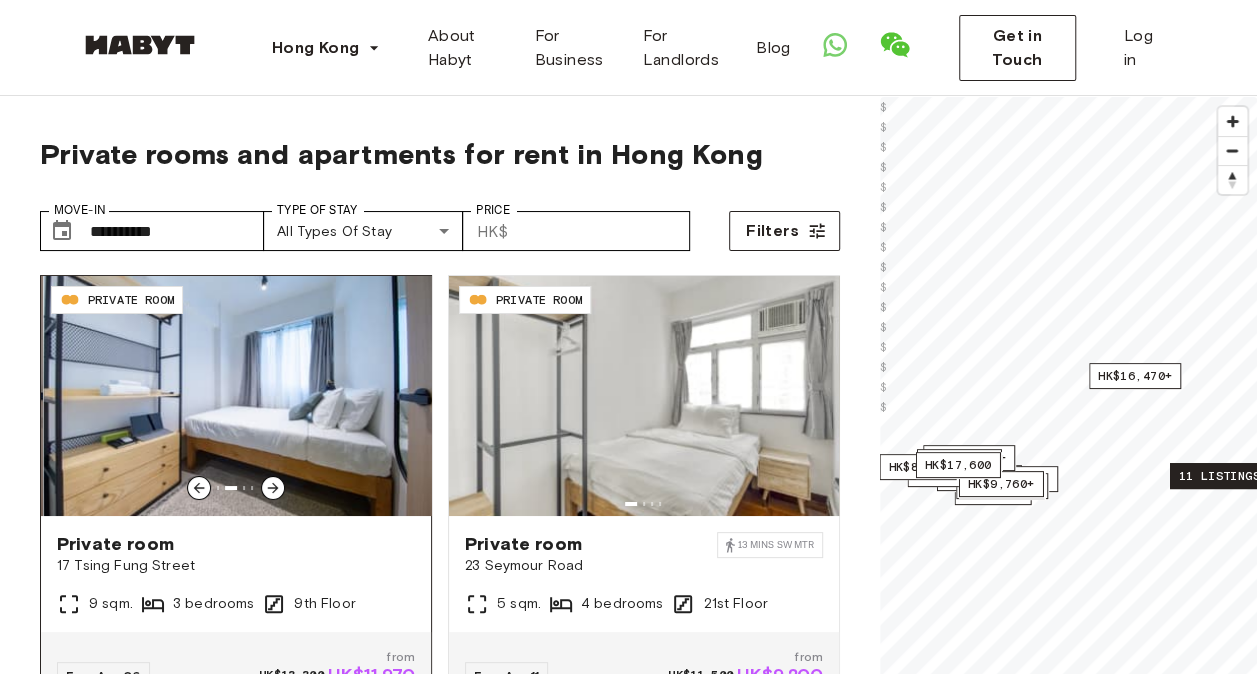 click 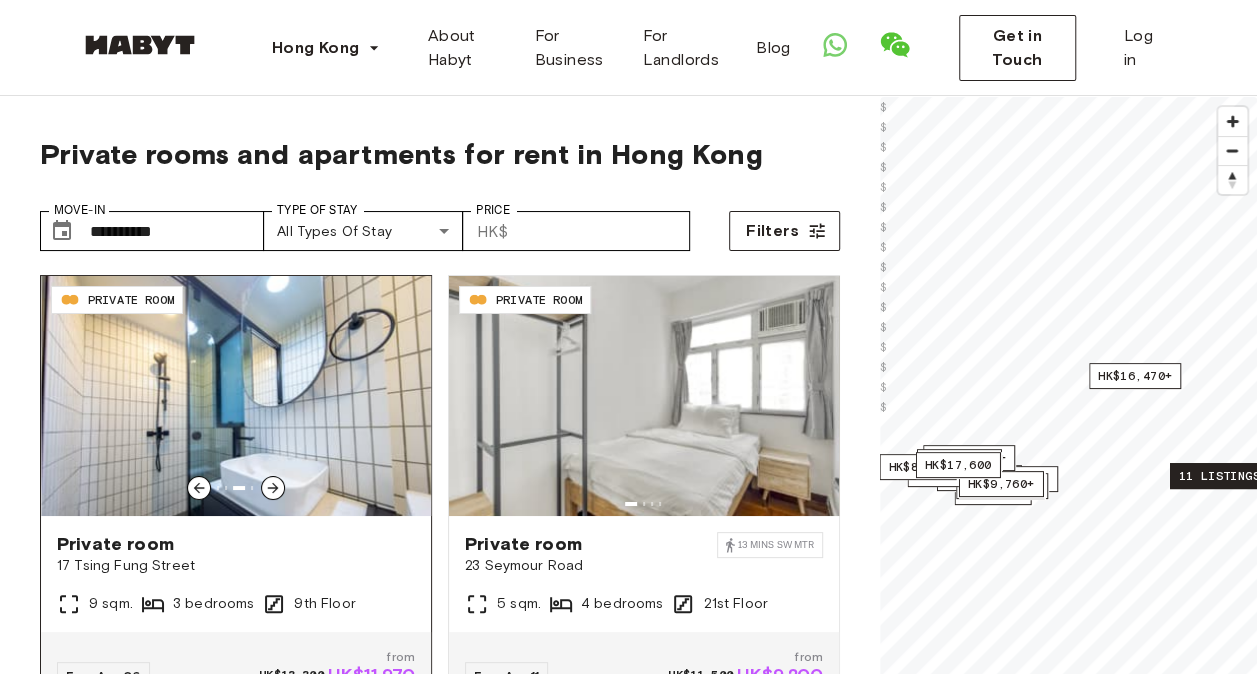 click 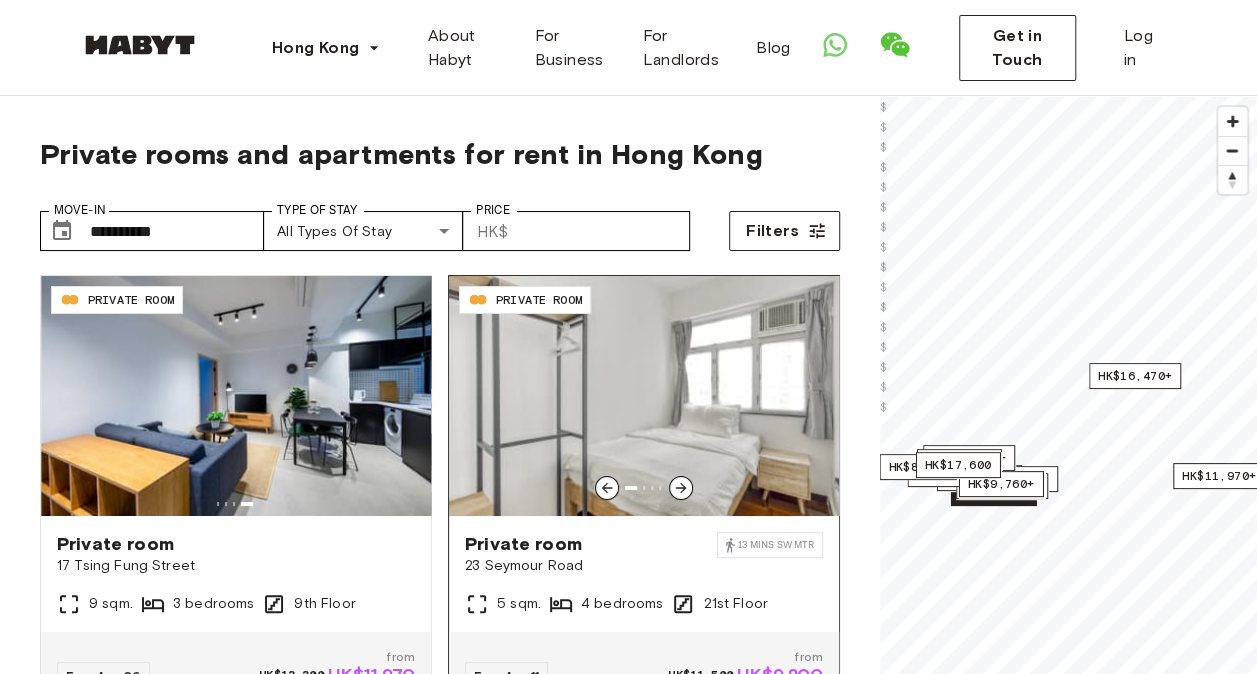 scroll, scrollTop: 161, scrollLeft: 0, axis: vertical 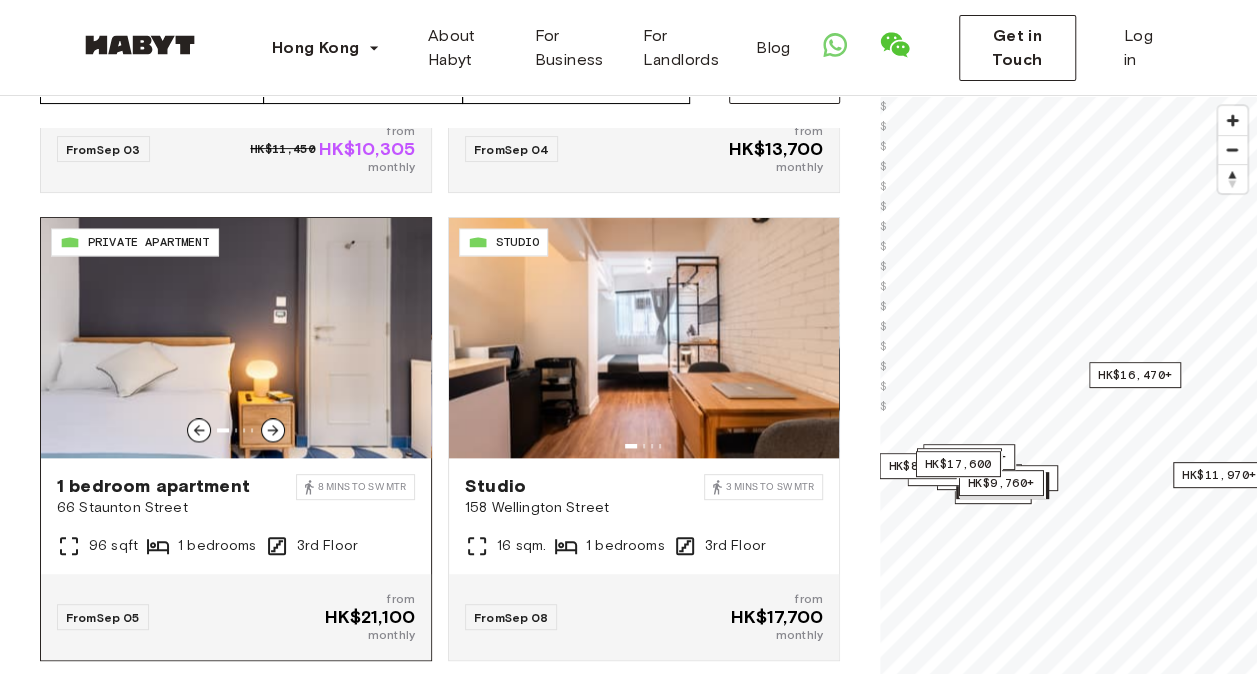 click 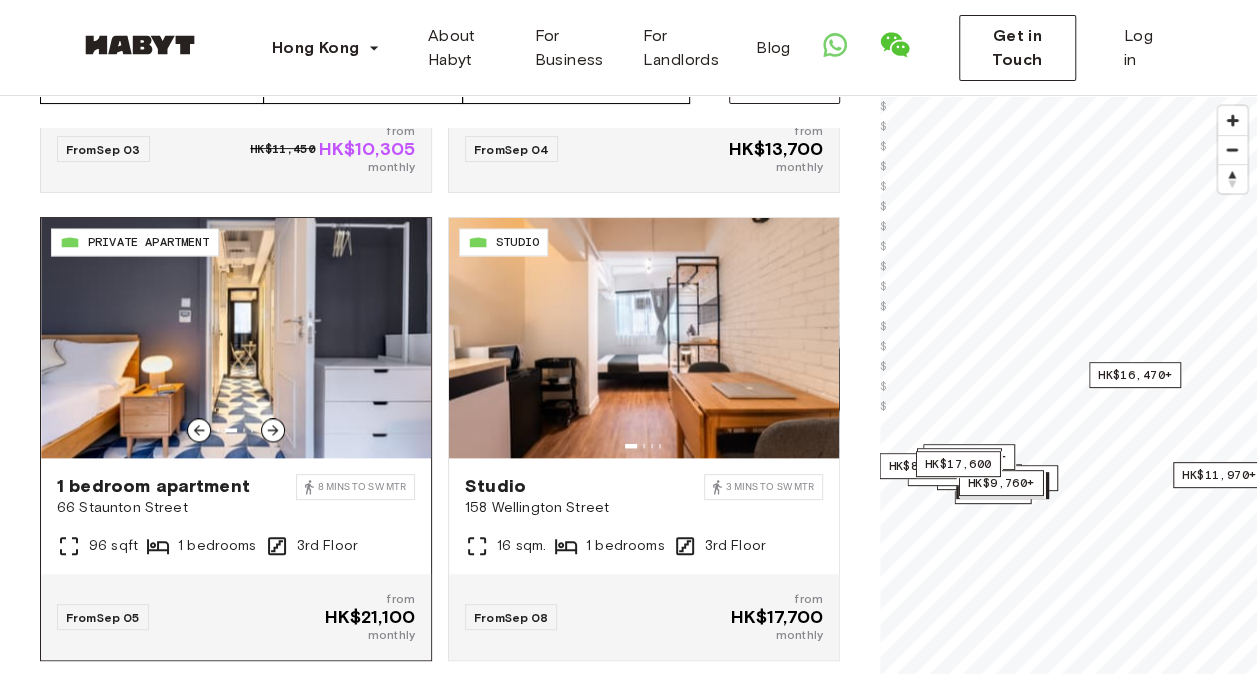 click 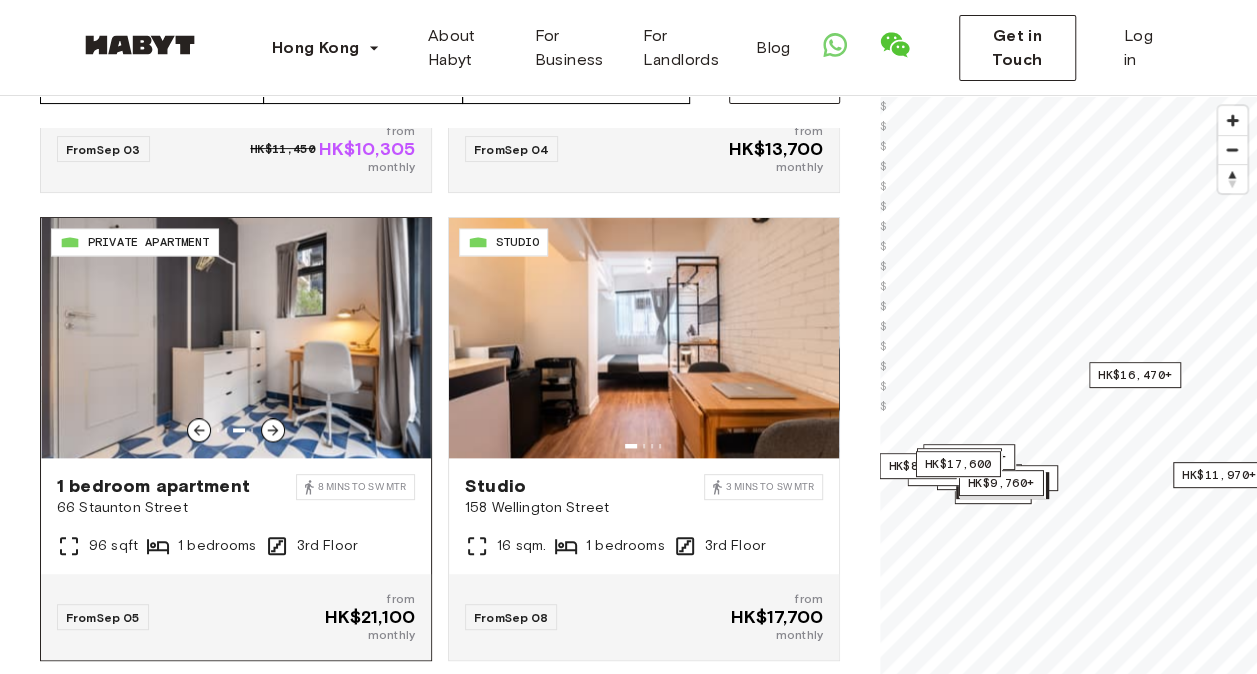 click 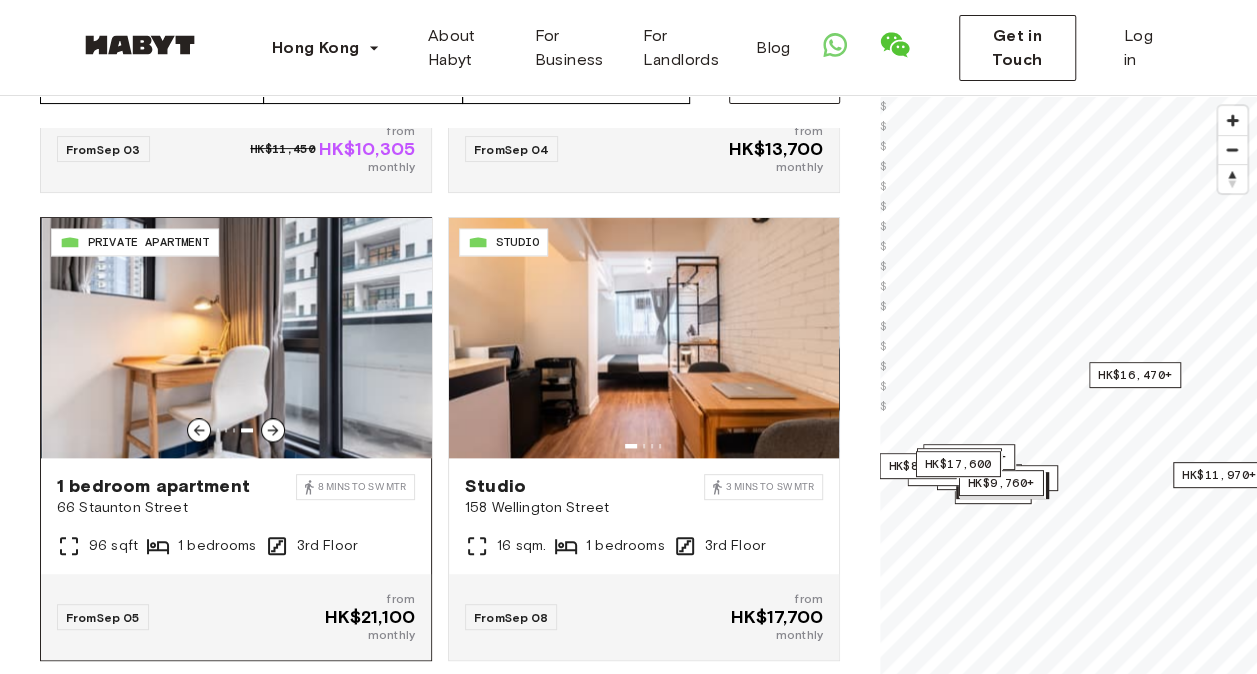 click 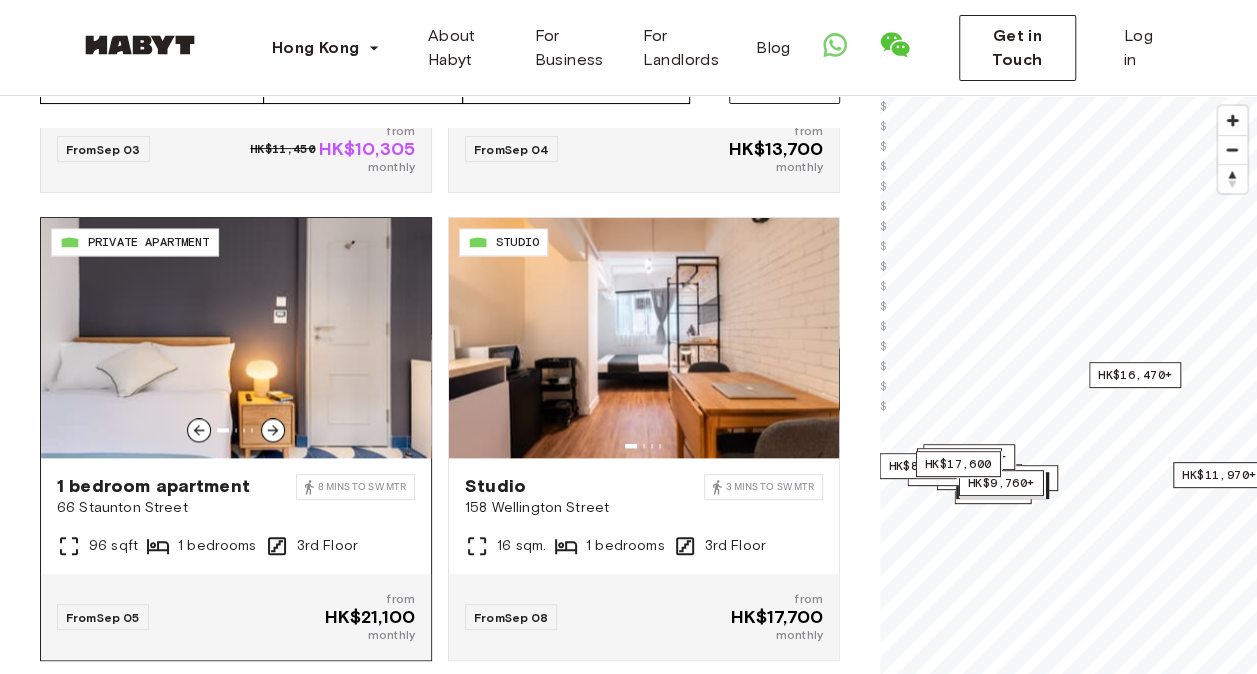 click 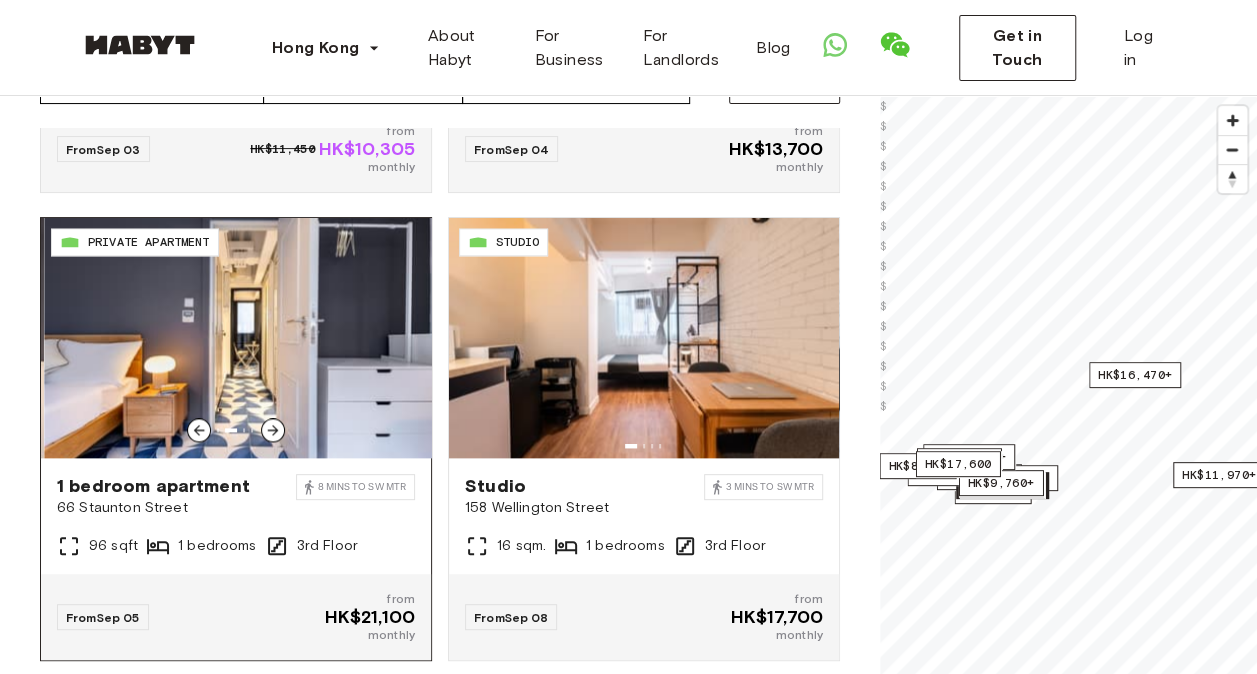 click 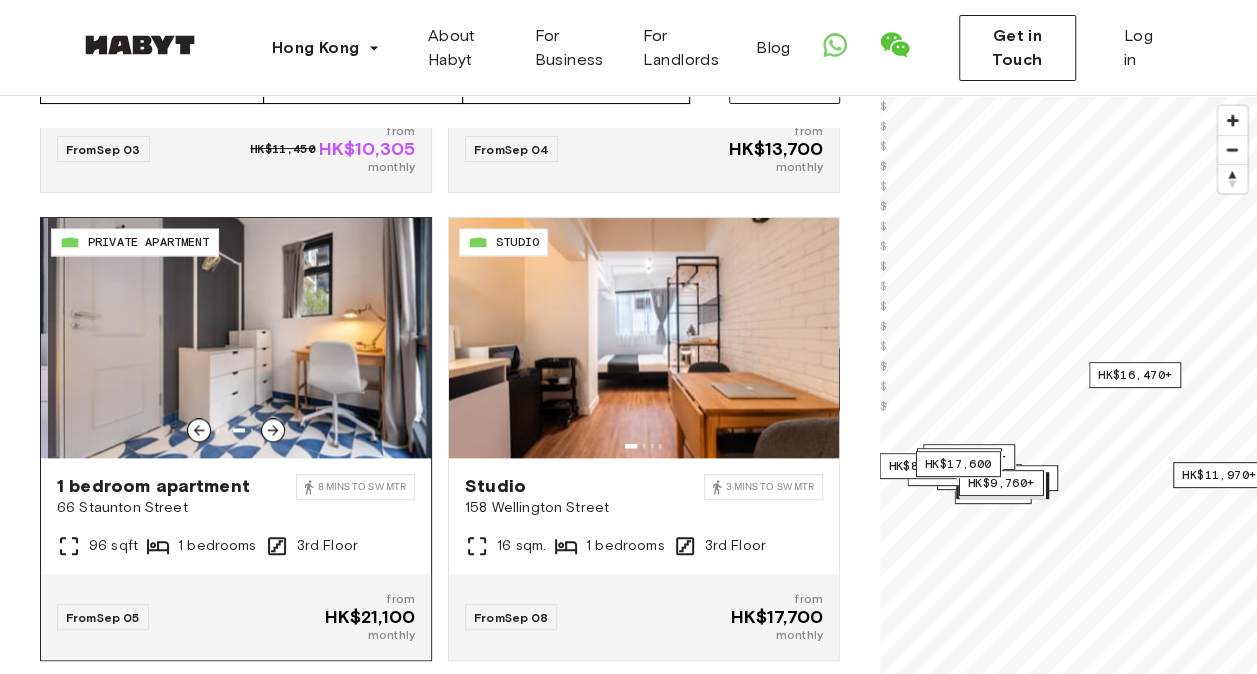 click 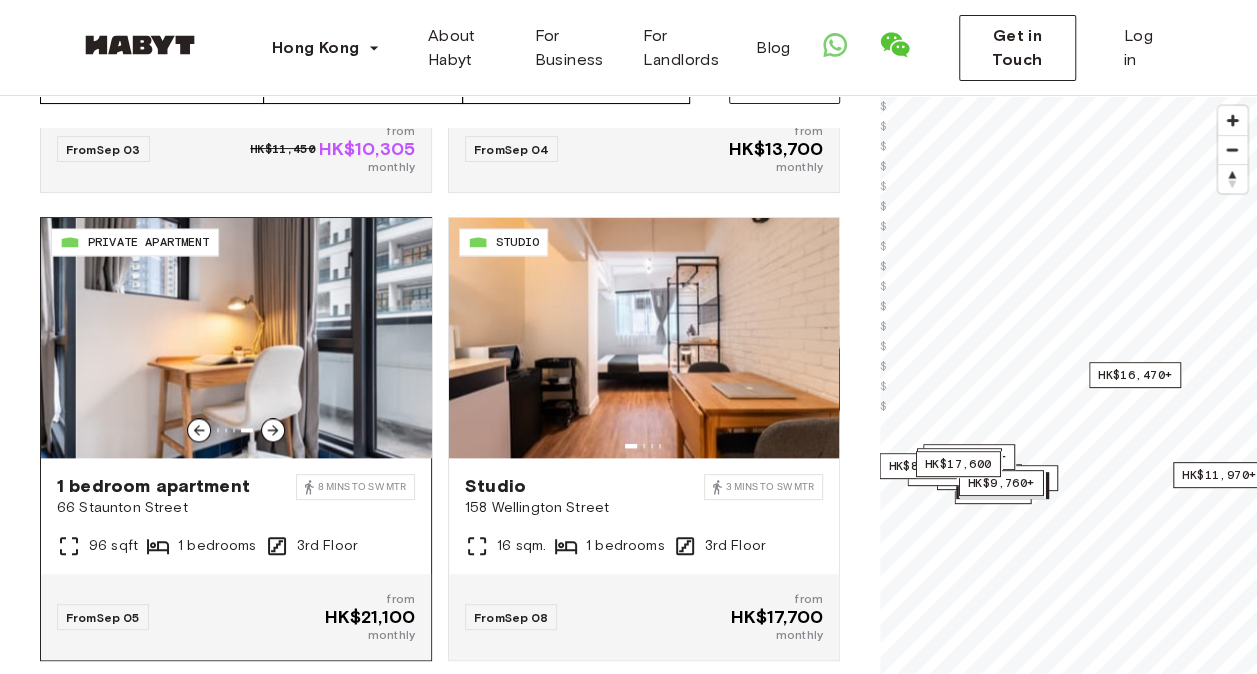 click 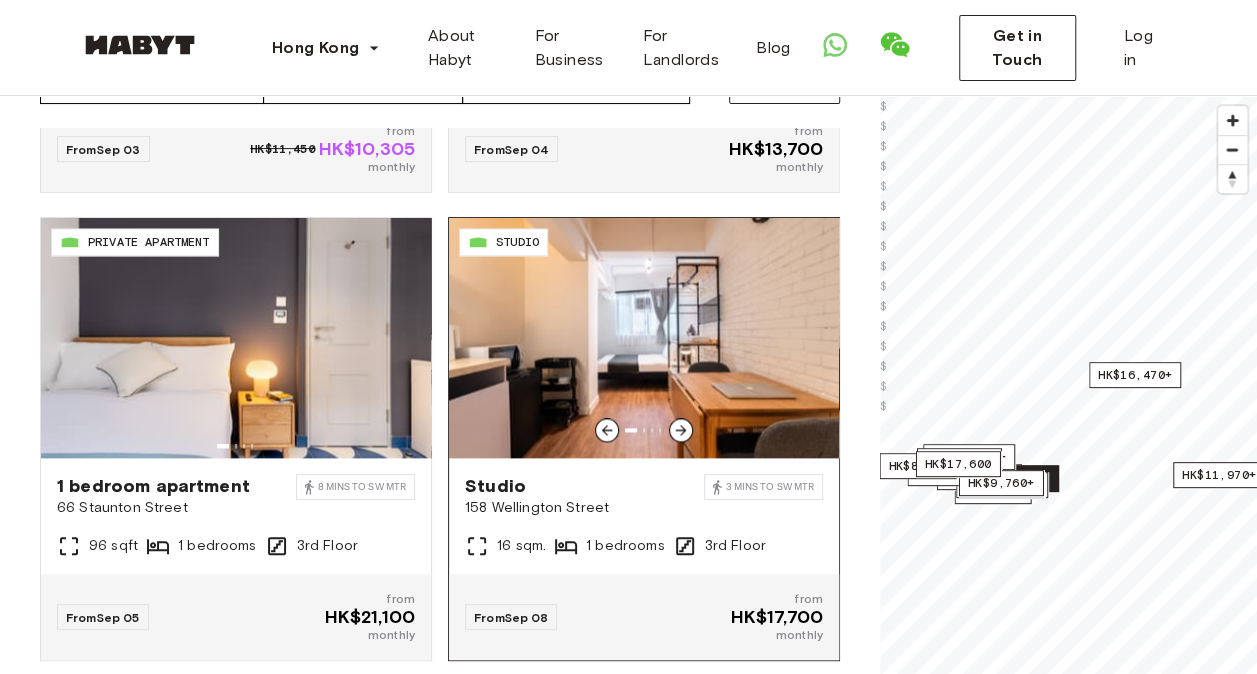click 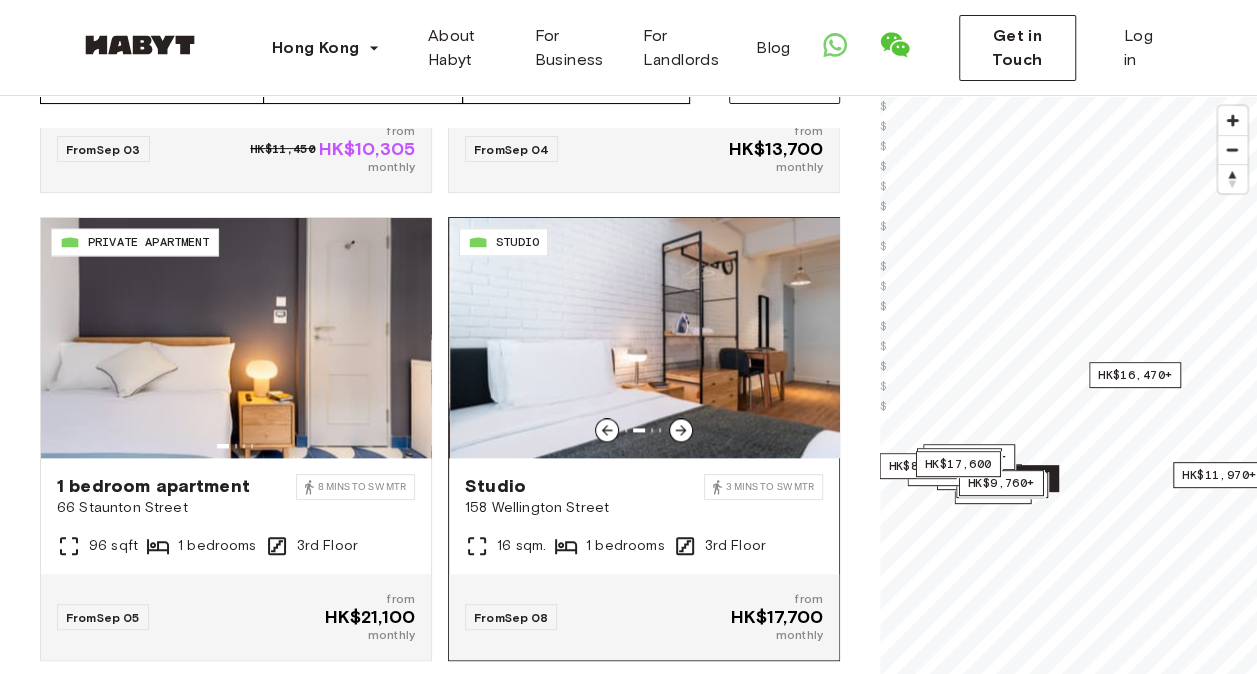 click 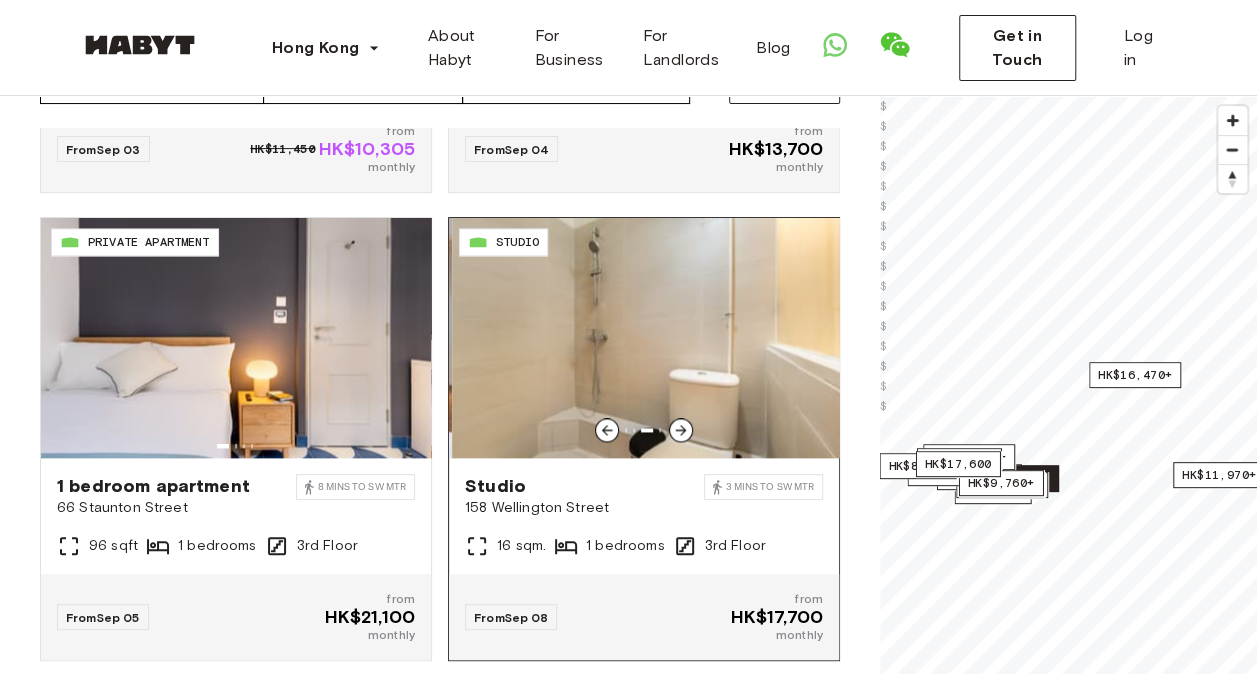 click 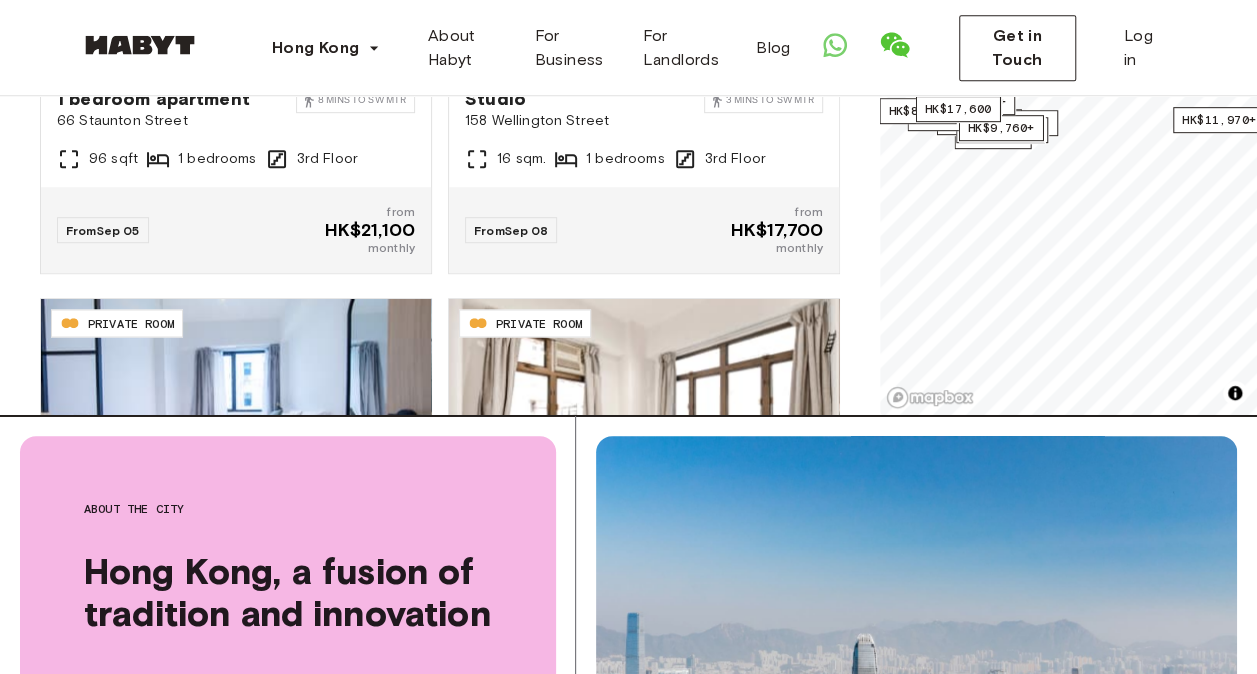 scroll, scrollTop: 473, scrollLeft: 0, axis: vertical 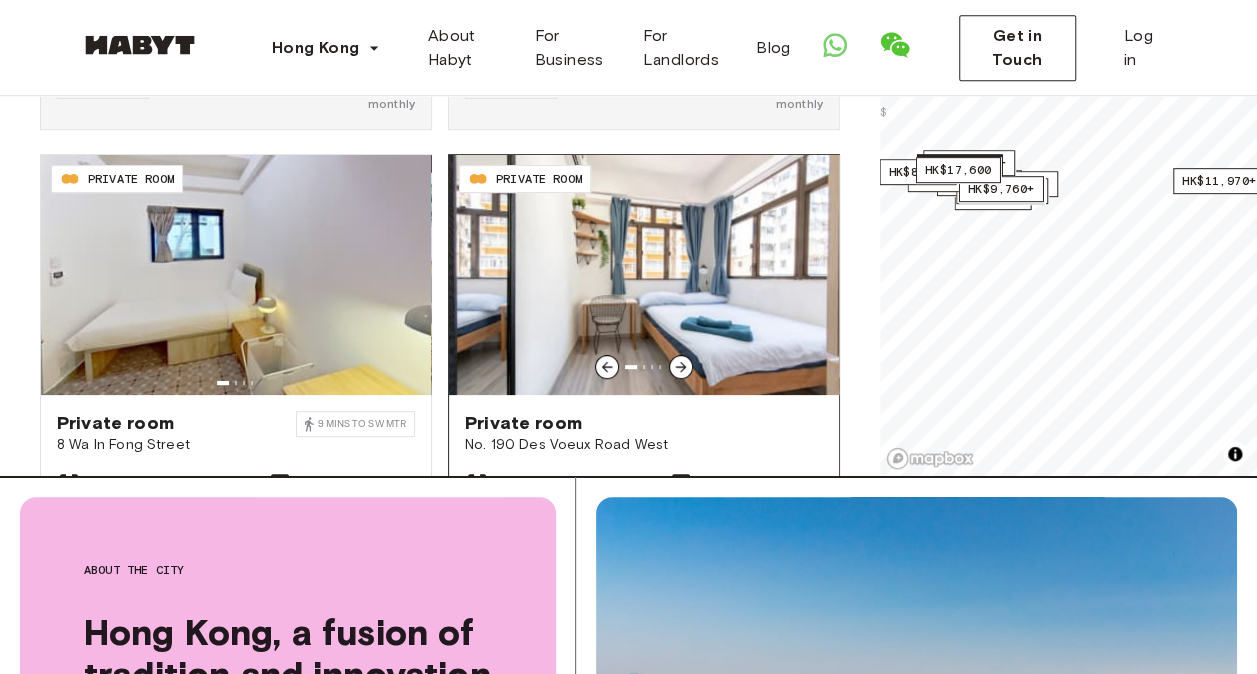click 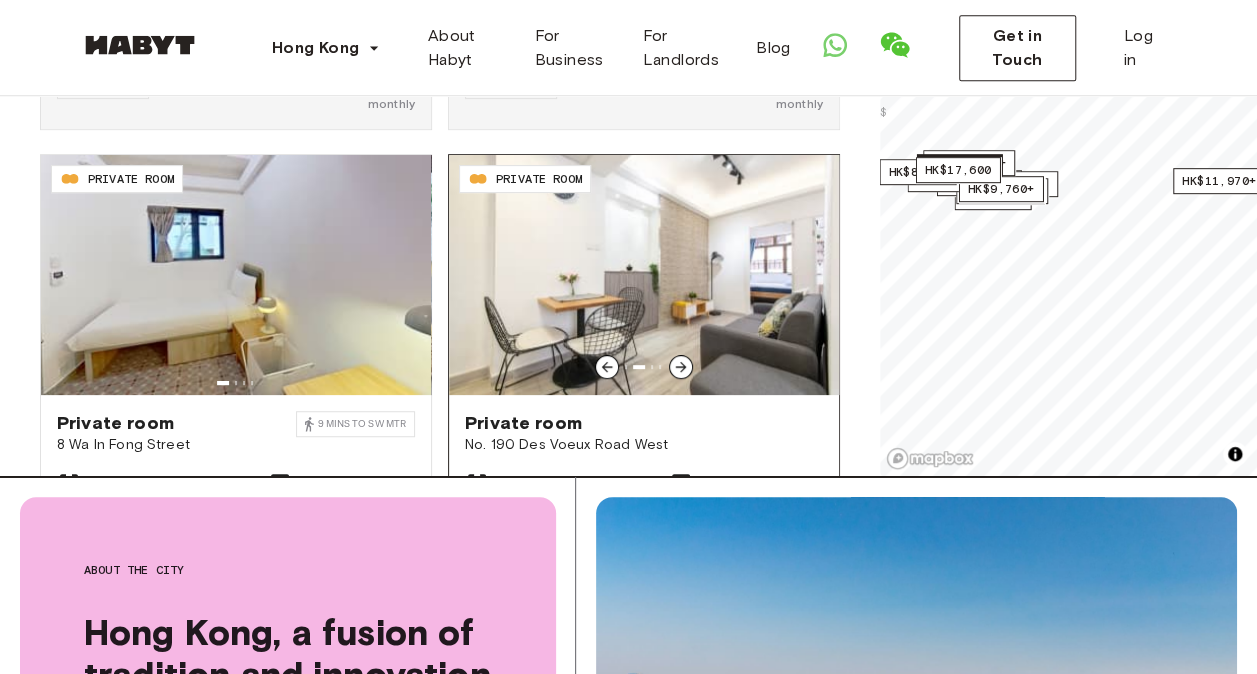 click 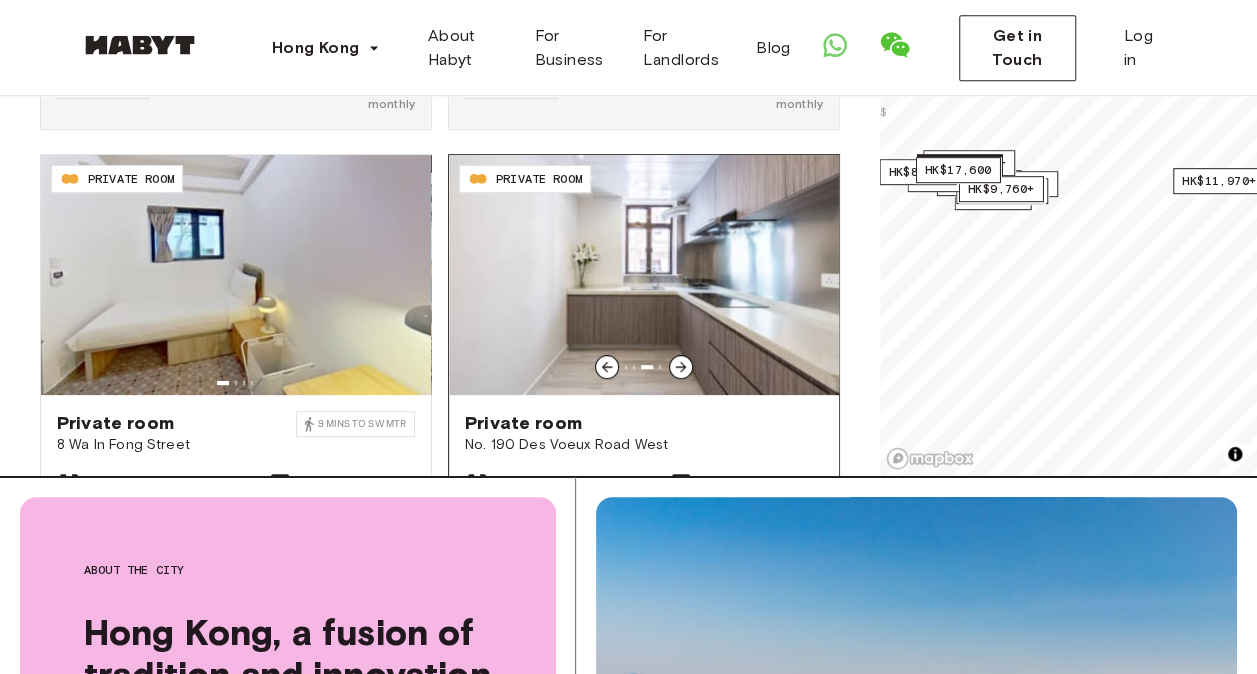click 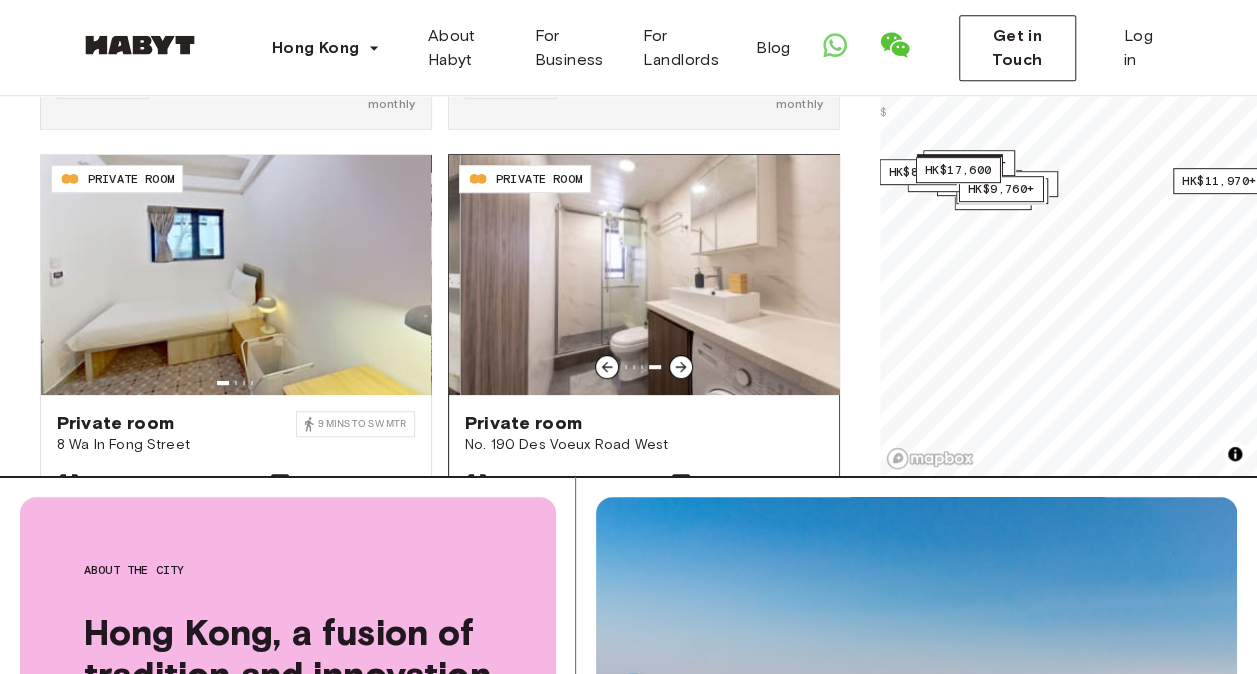 click 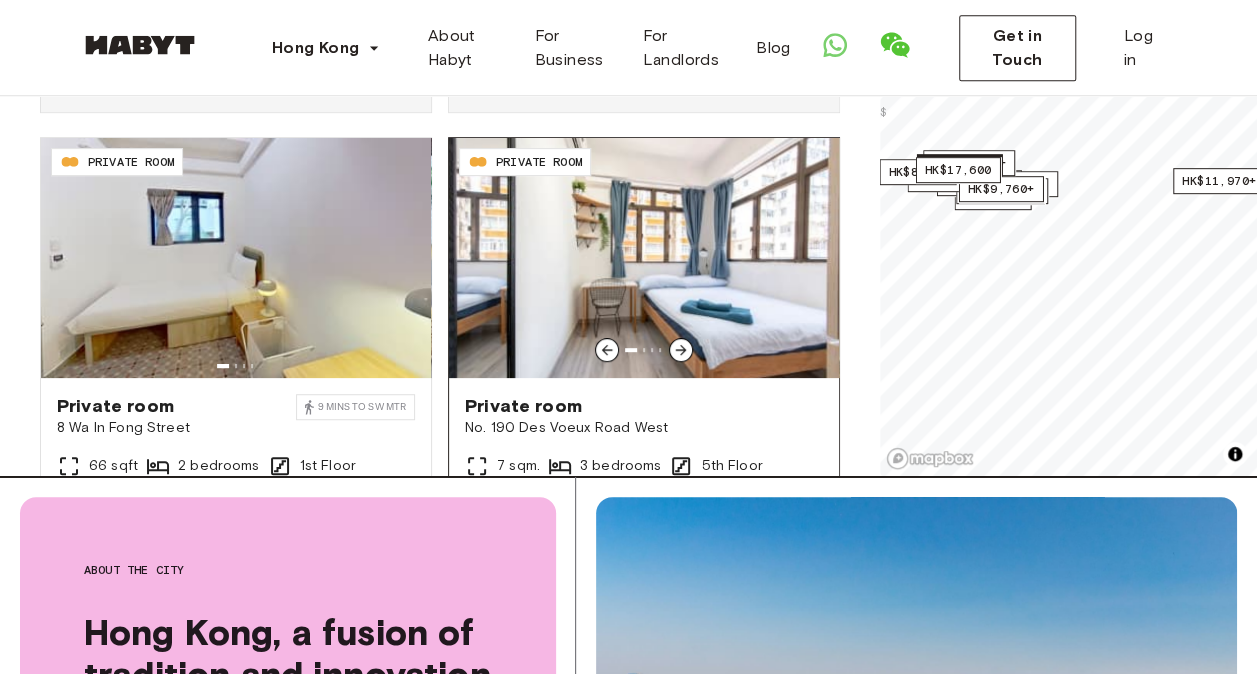 scroll, scrollTop: 3876, scrollLeft: 0, axis: vertical 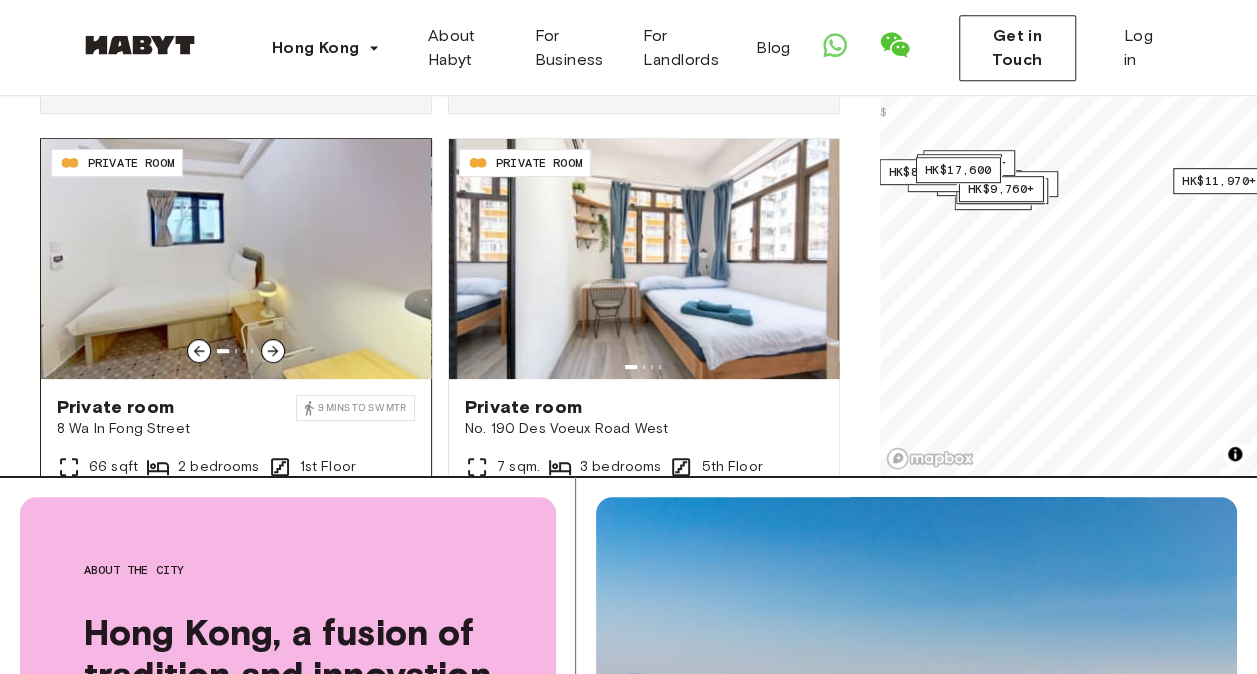 click 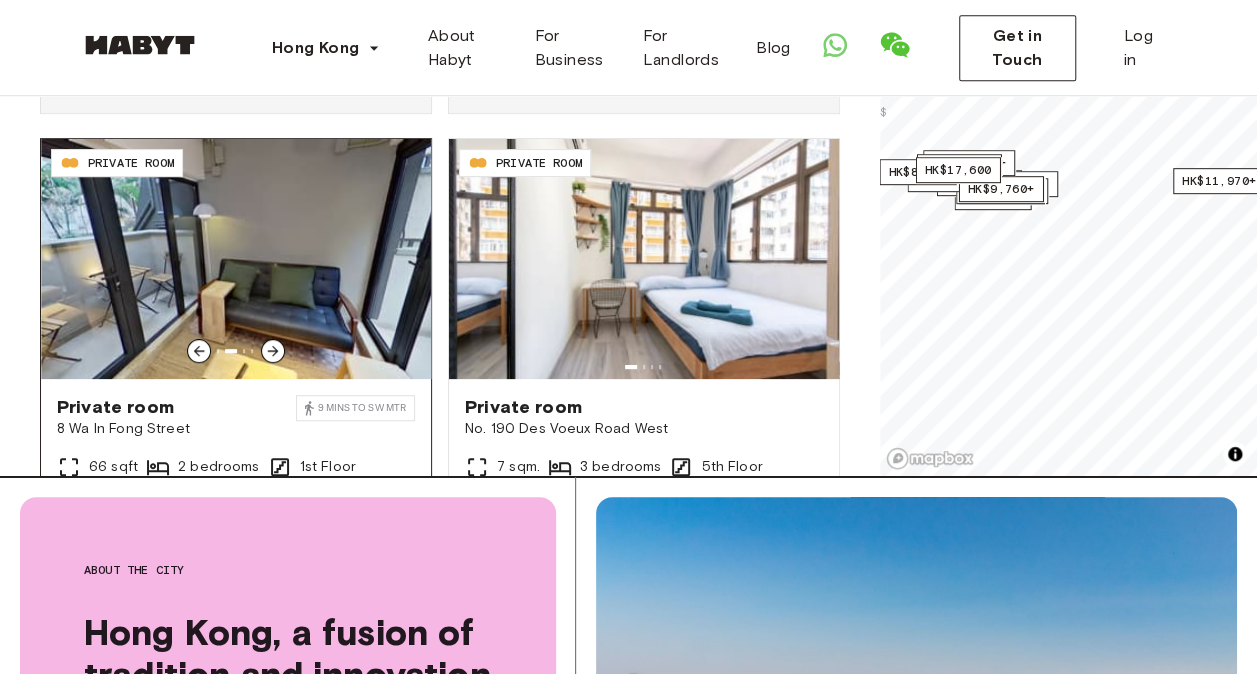 click 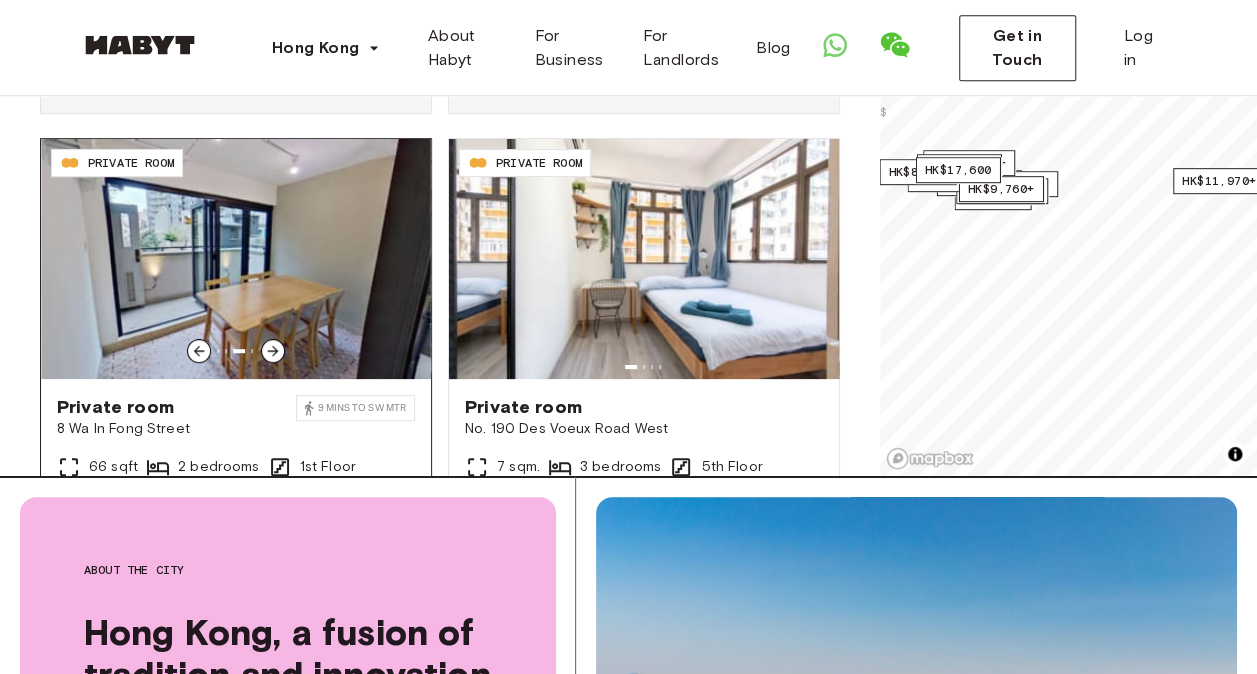 click 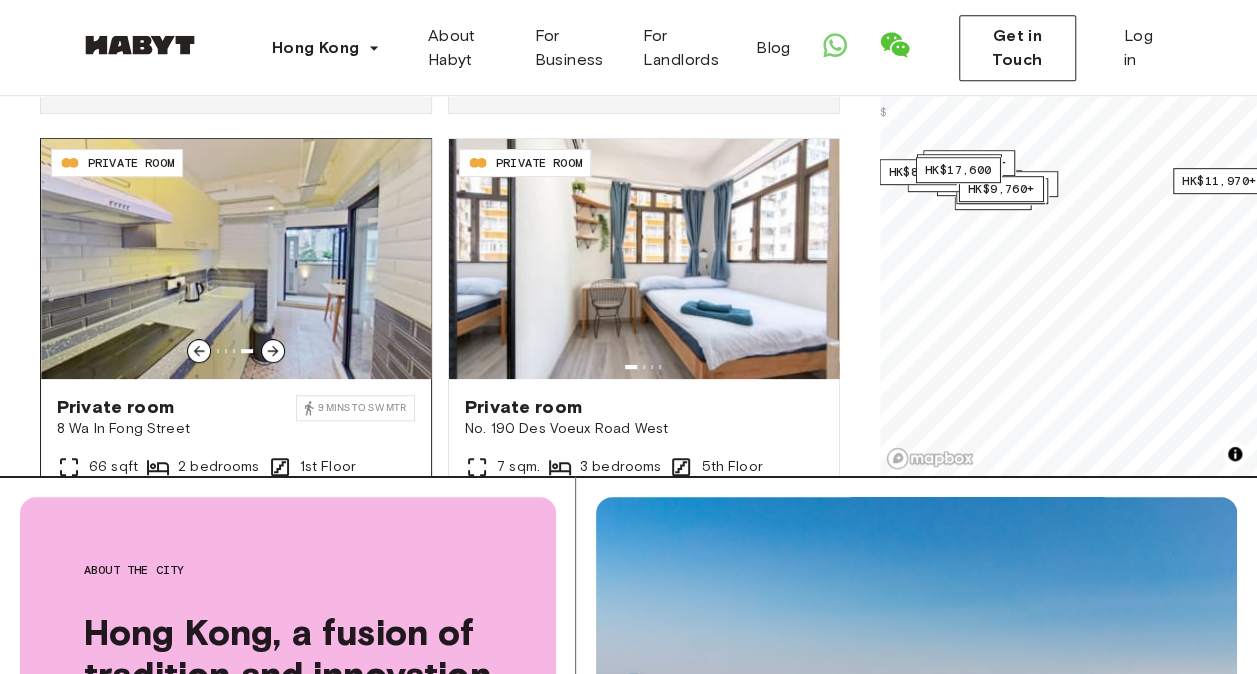click 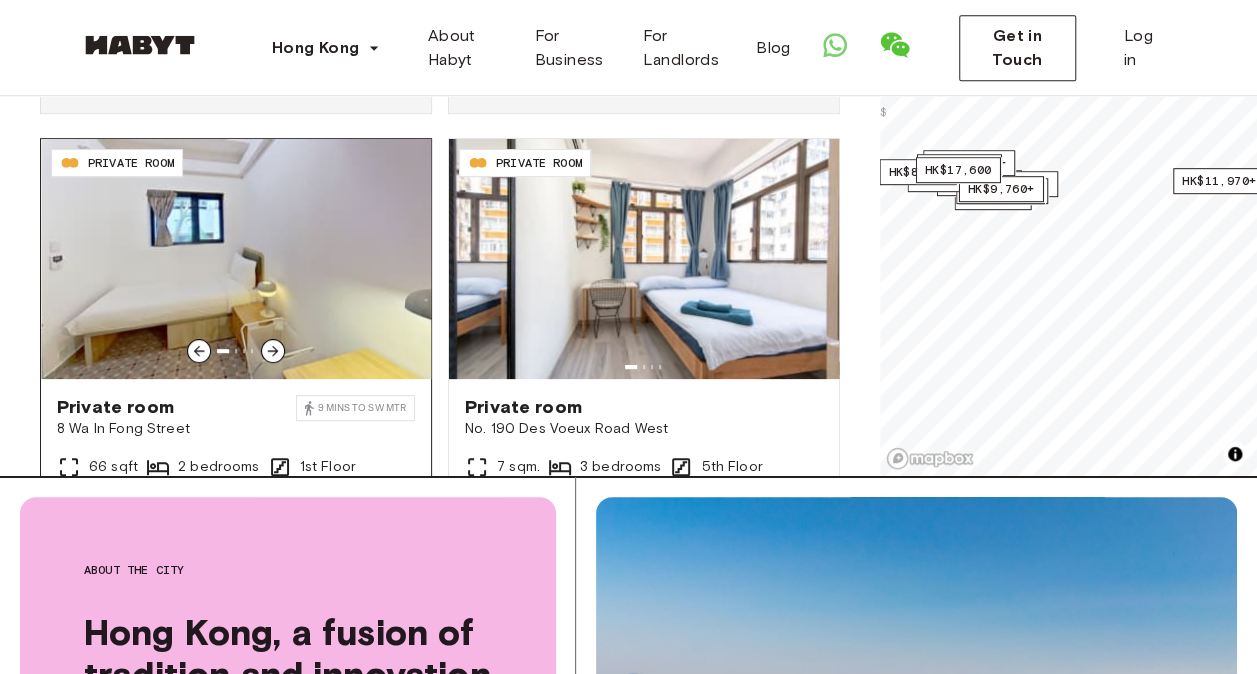 click 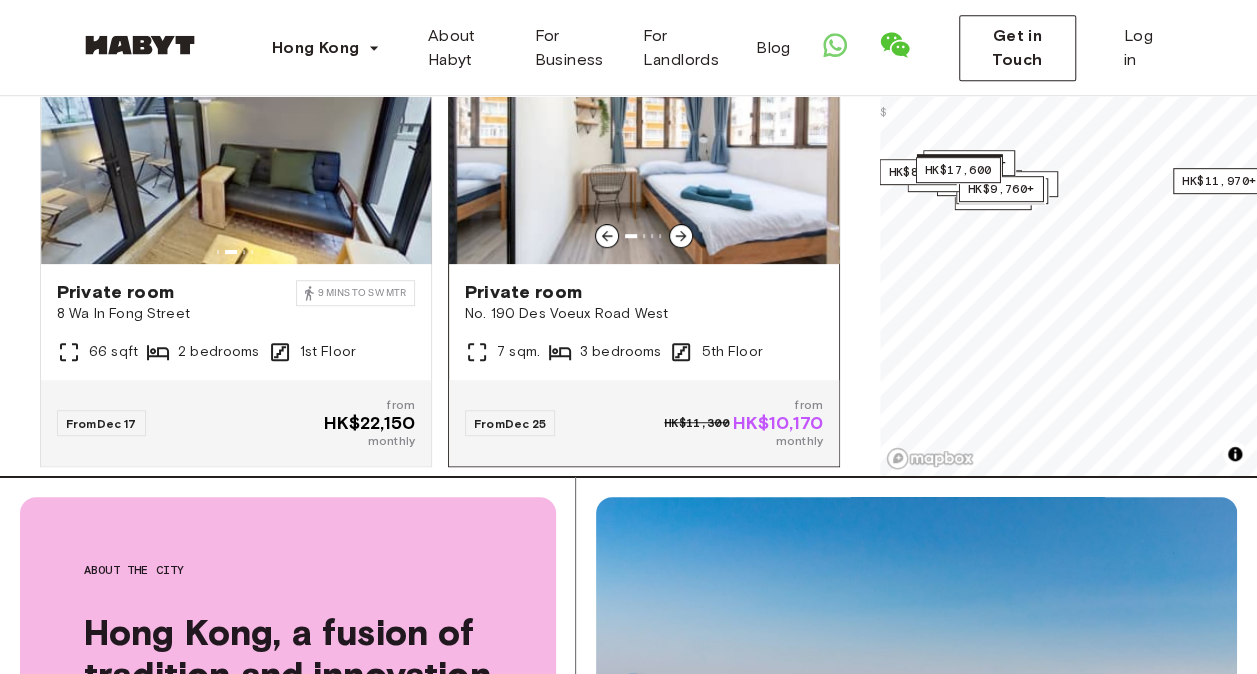 scroll, scrollTop: 4104, scrollLeft: 0, axis: vertical 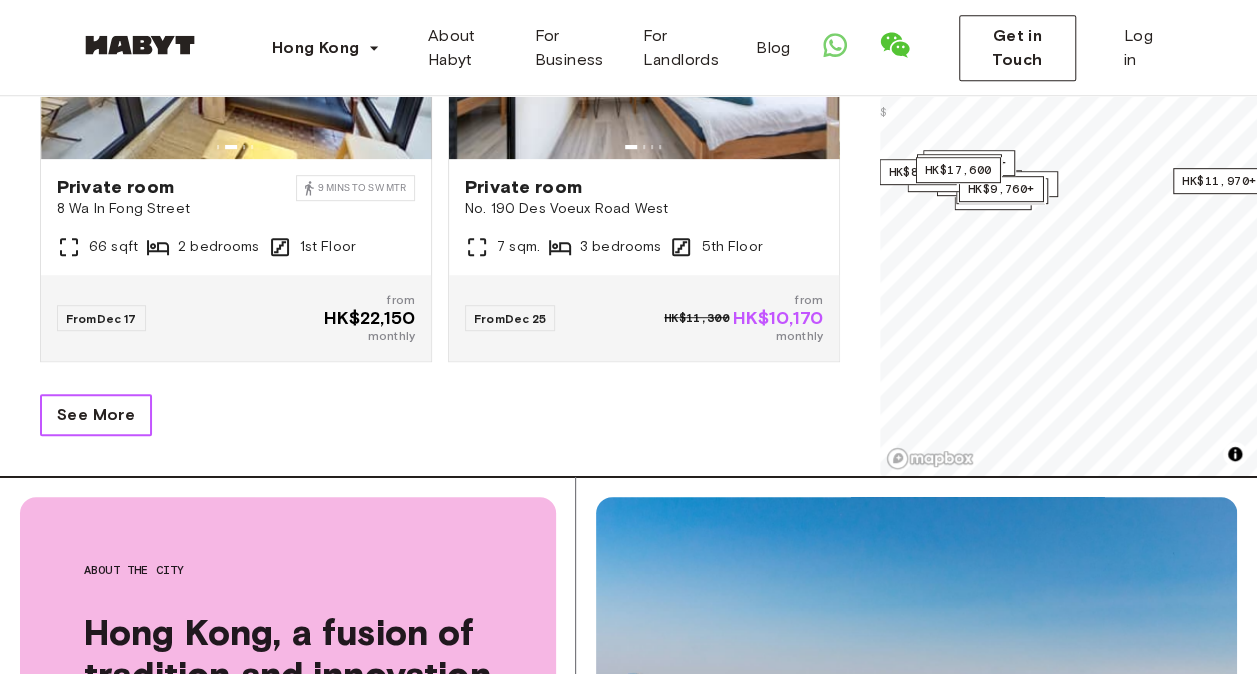 click on "See More" at bounding box center [96, 415] 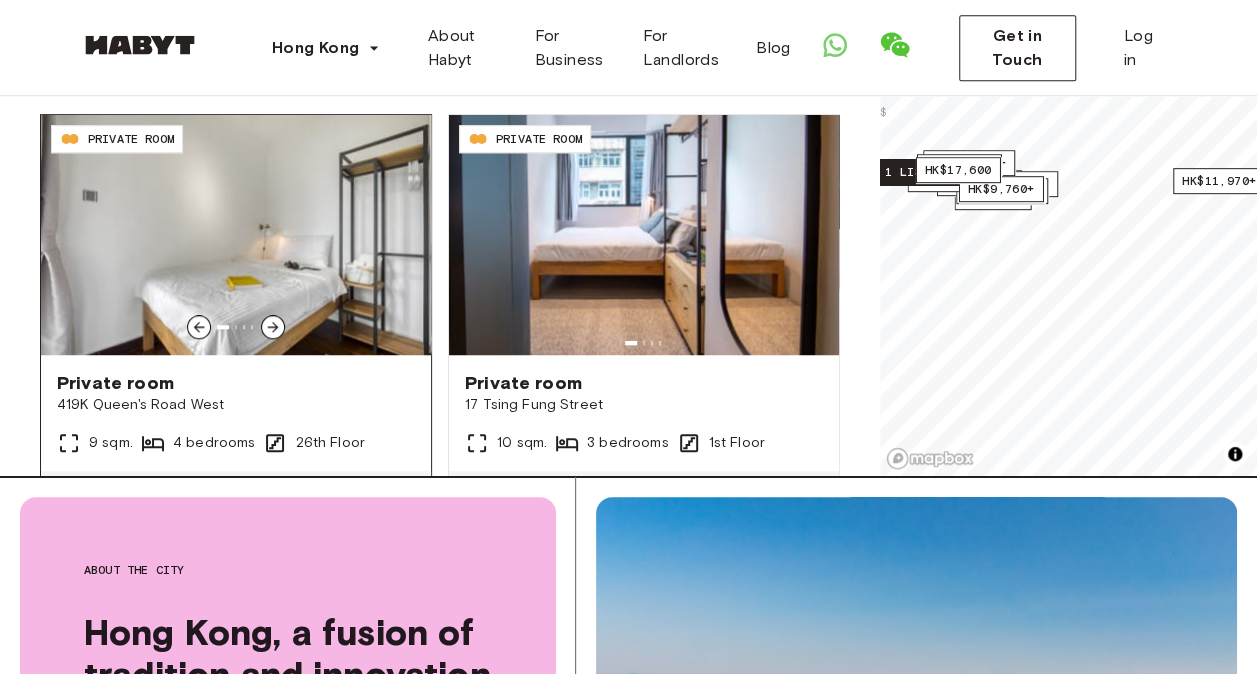 scroll, scrollTop: 4365, scrollLeft: 0, axis: vertical 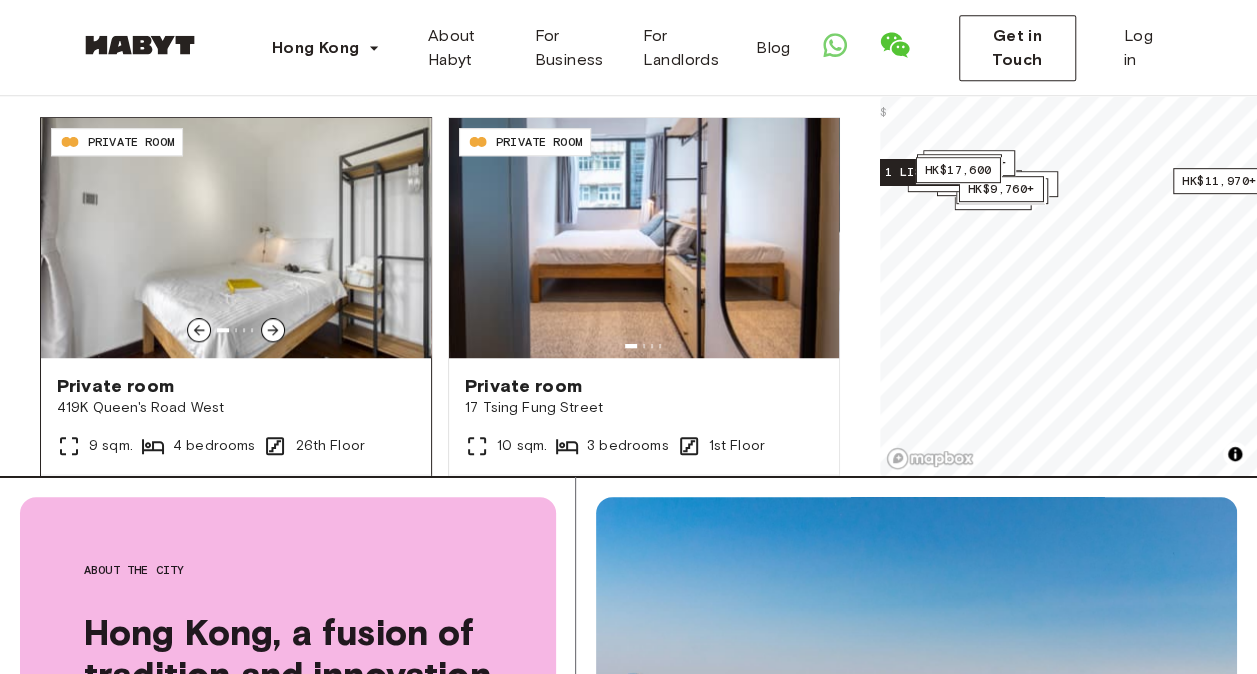 click at bounding box center (273, 330) 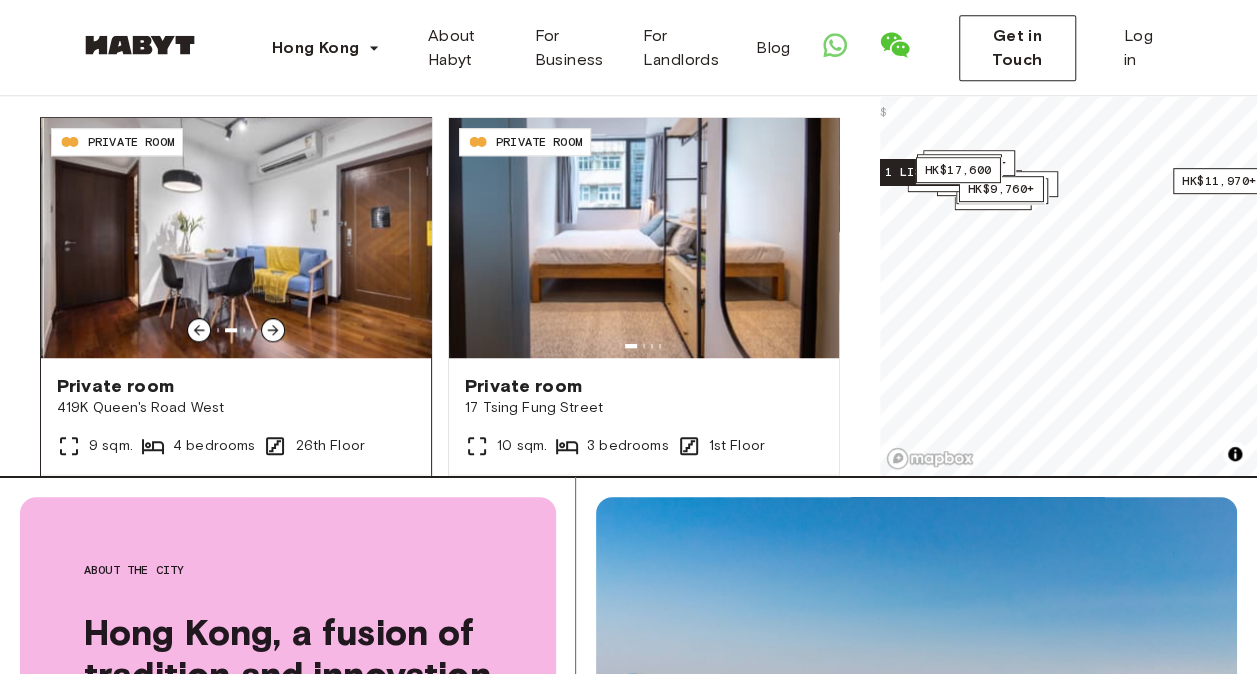 click at bounding box center [273, 330] 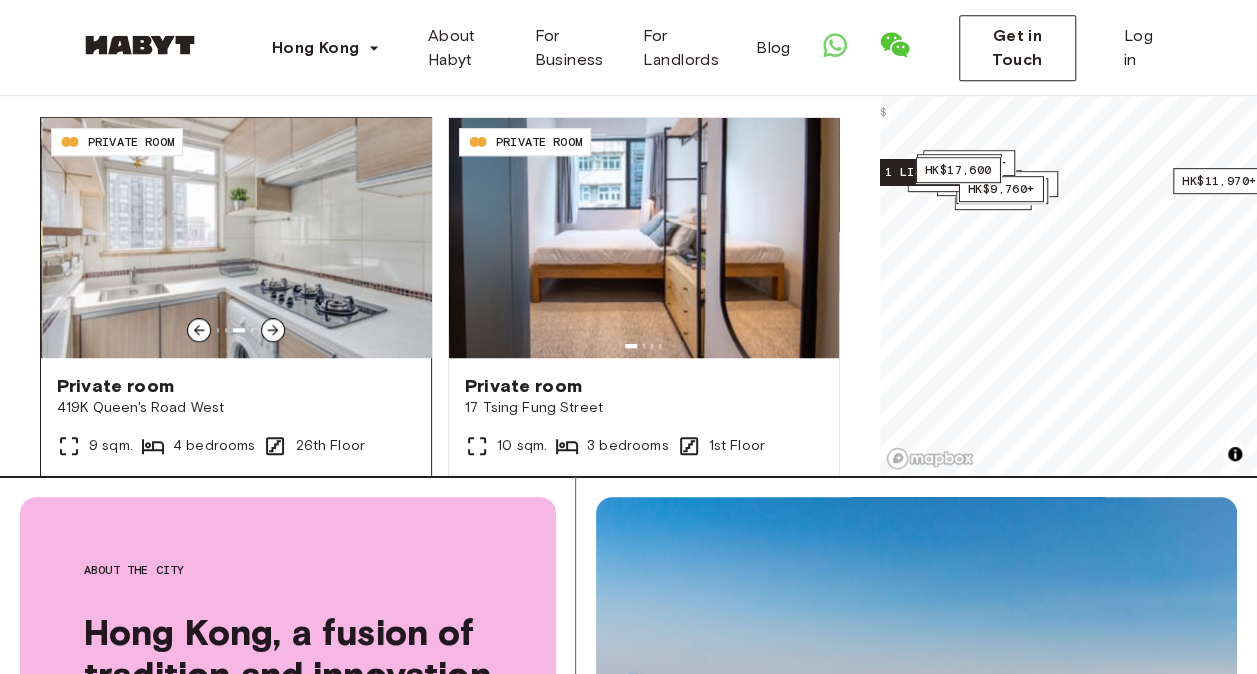 click at bounding box center (273, 330) 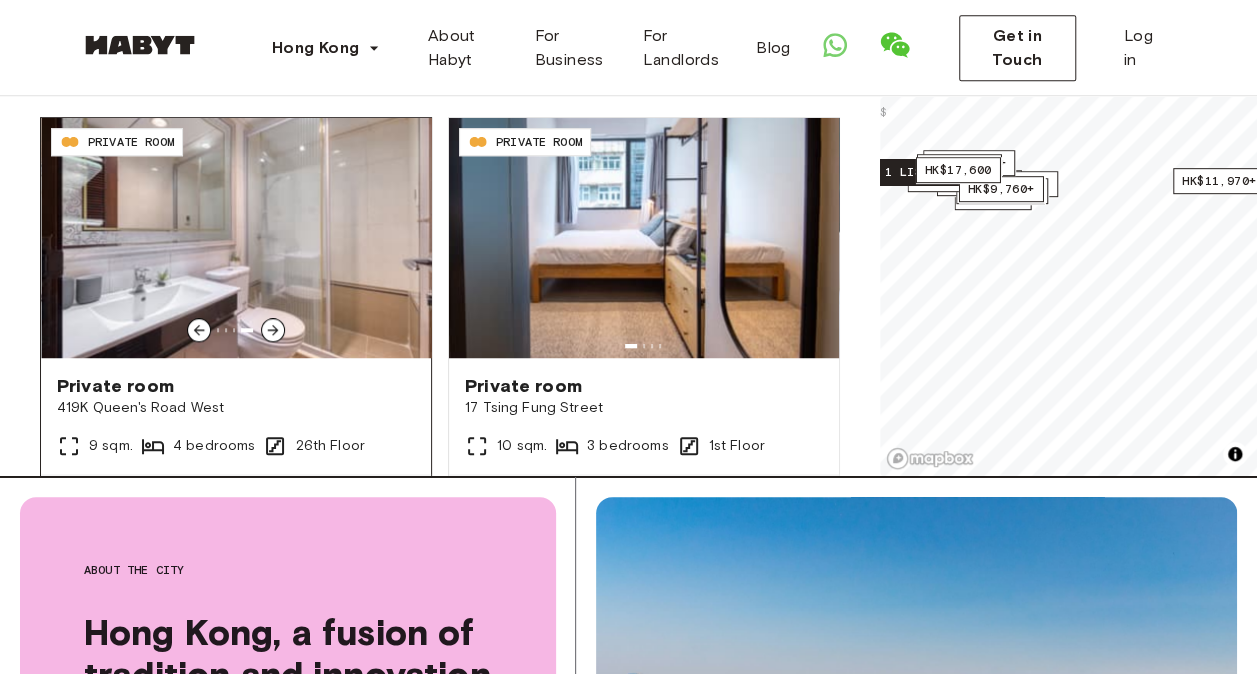 click at bounding box center (273, 330) 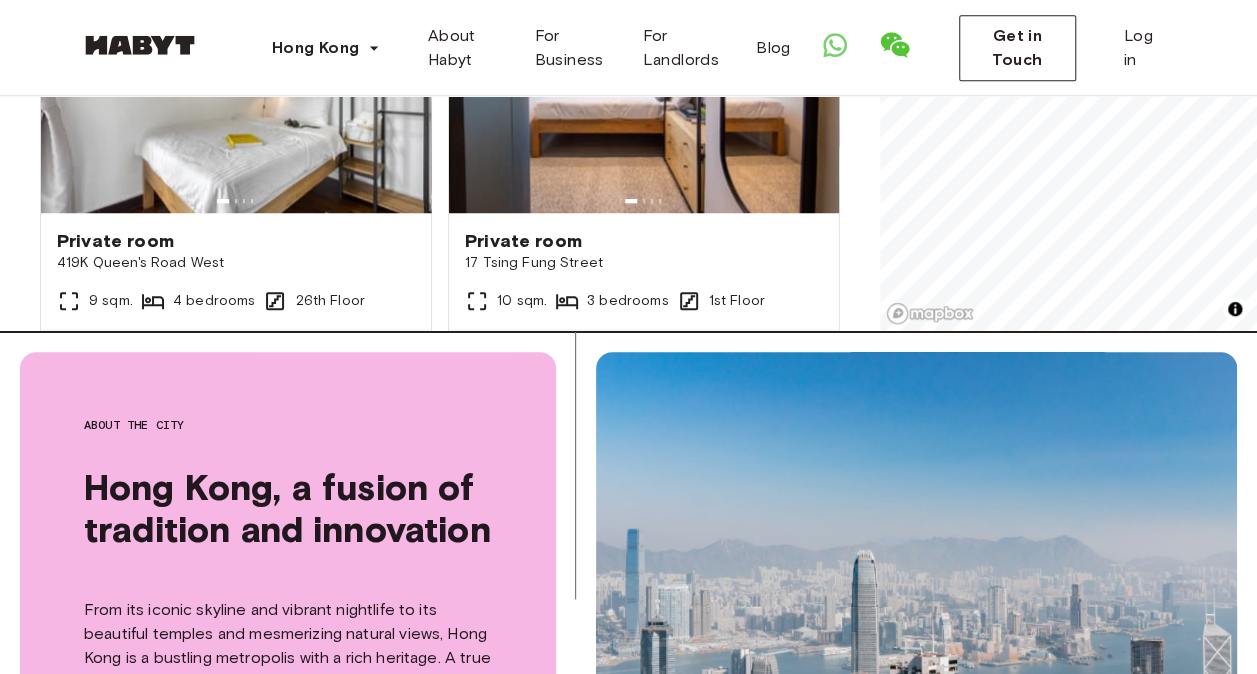 scroll, scrollTop: 619, scrollLeft: 0, axis: vertical 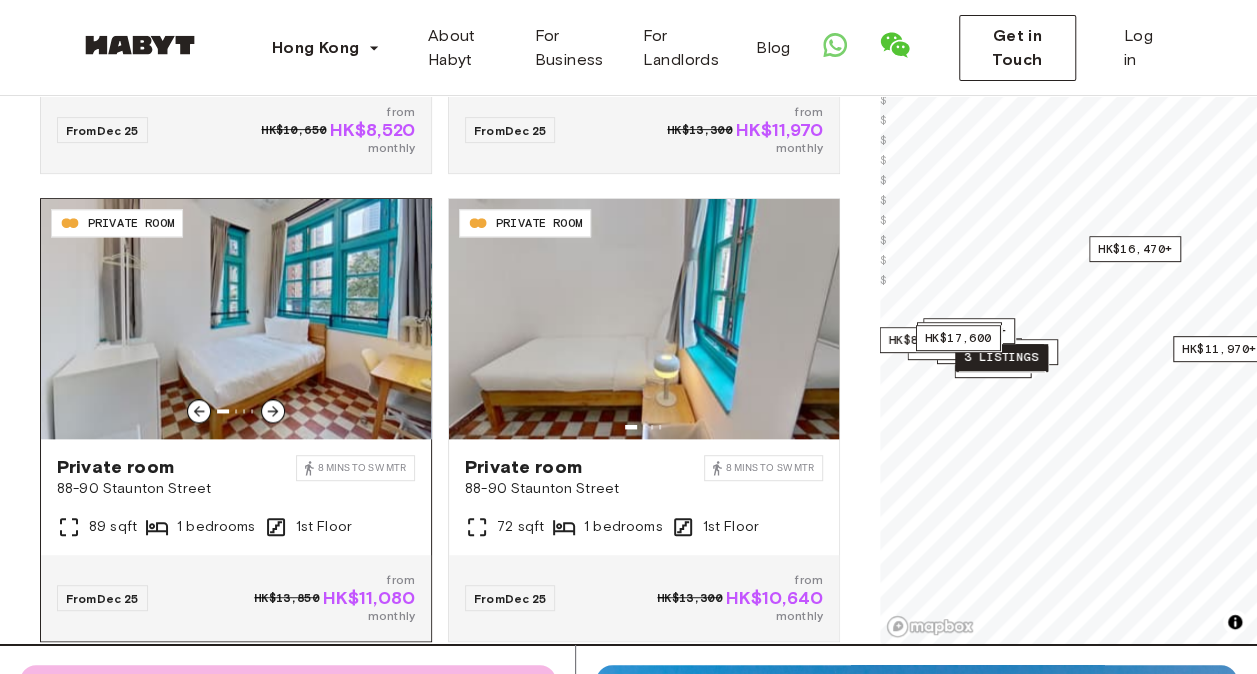 click 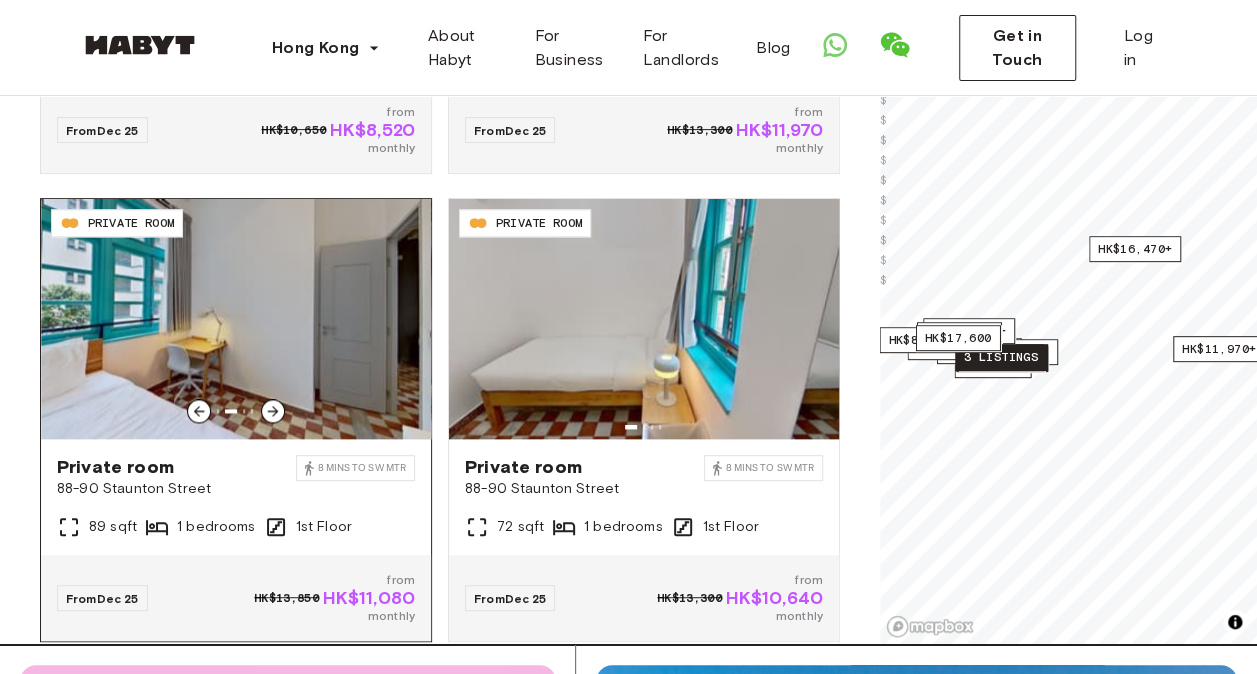 click 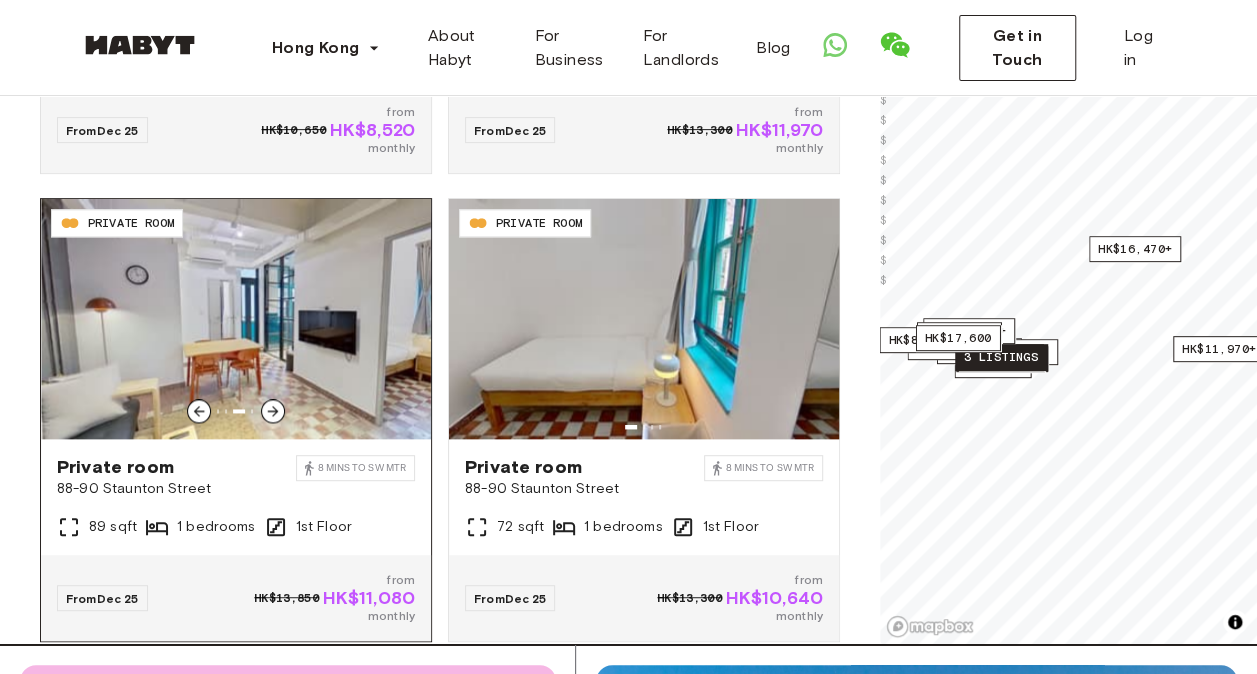 click 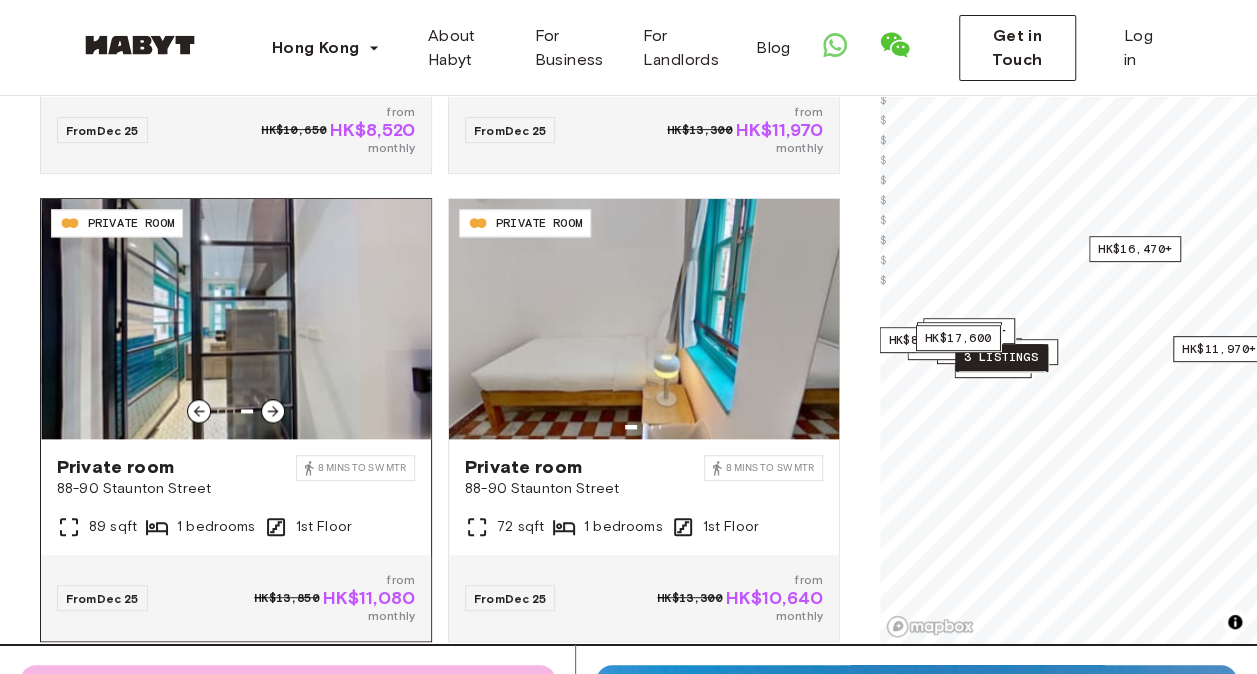 click 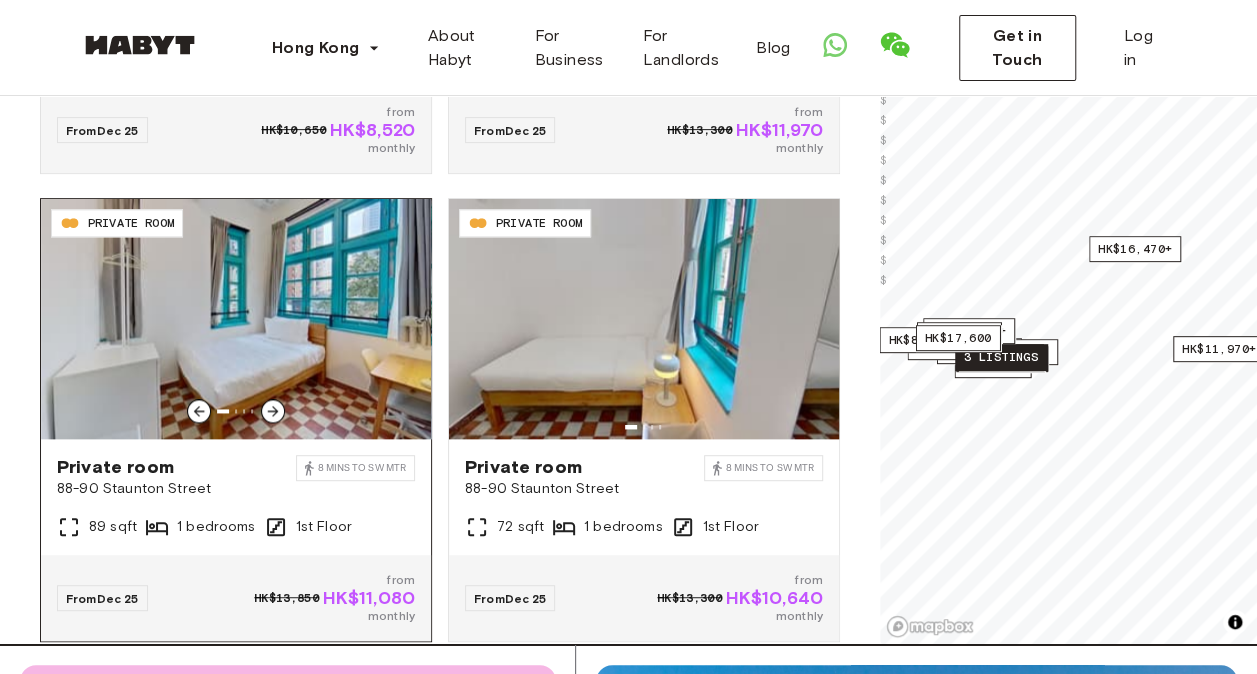 click 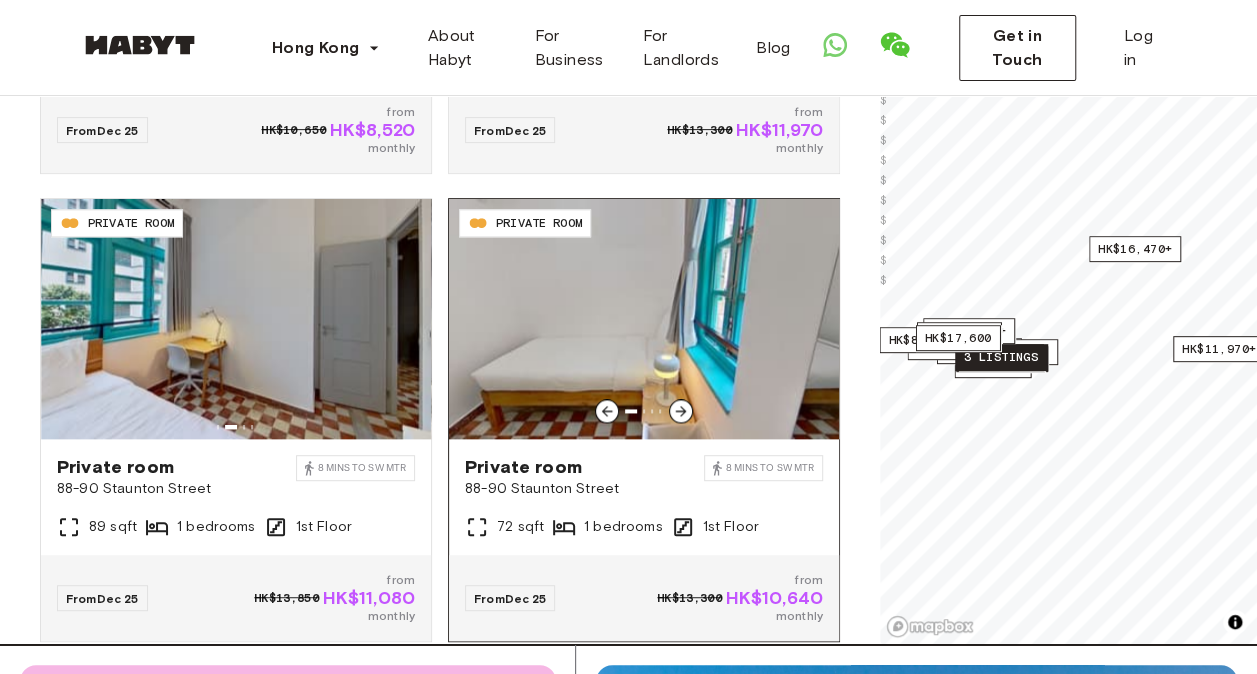 click 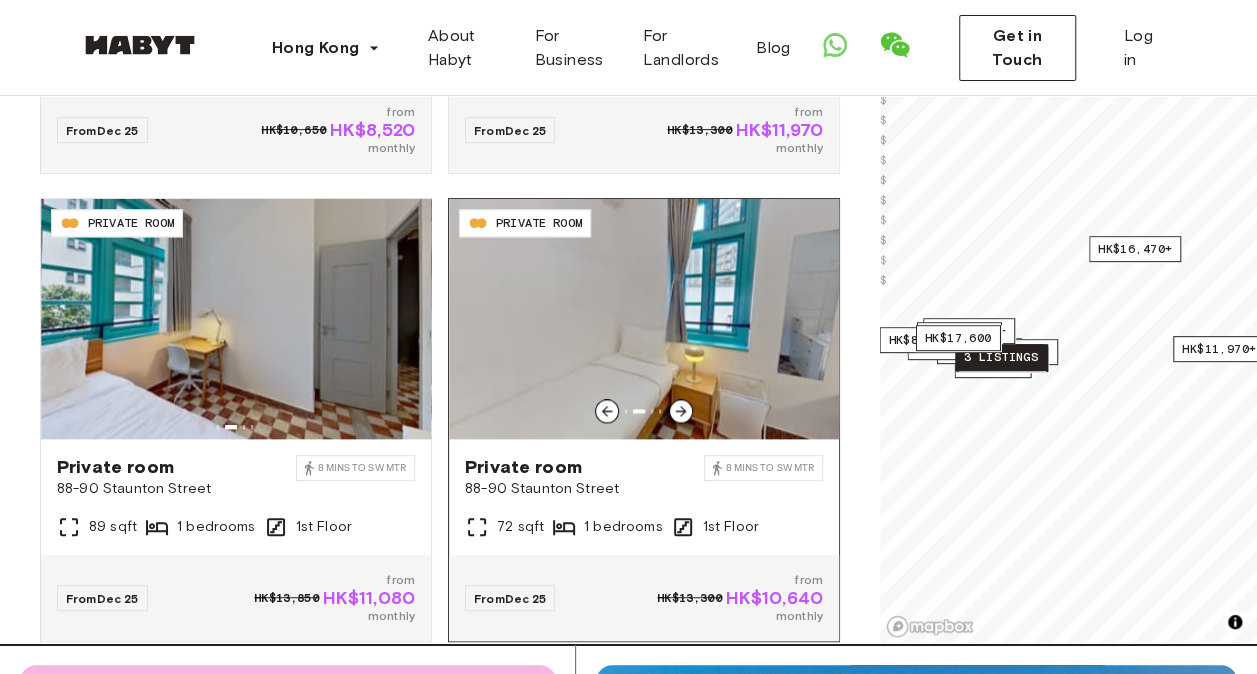 click 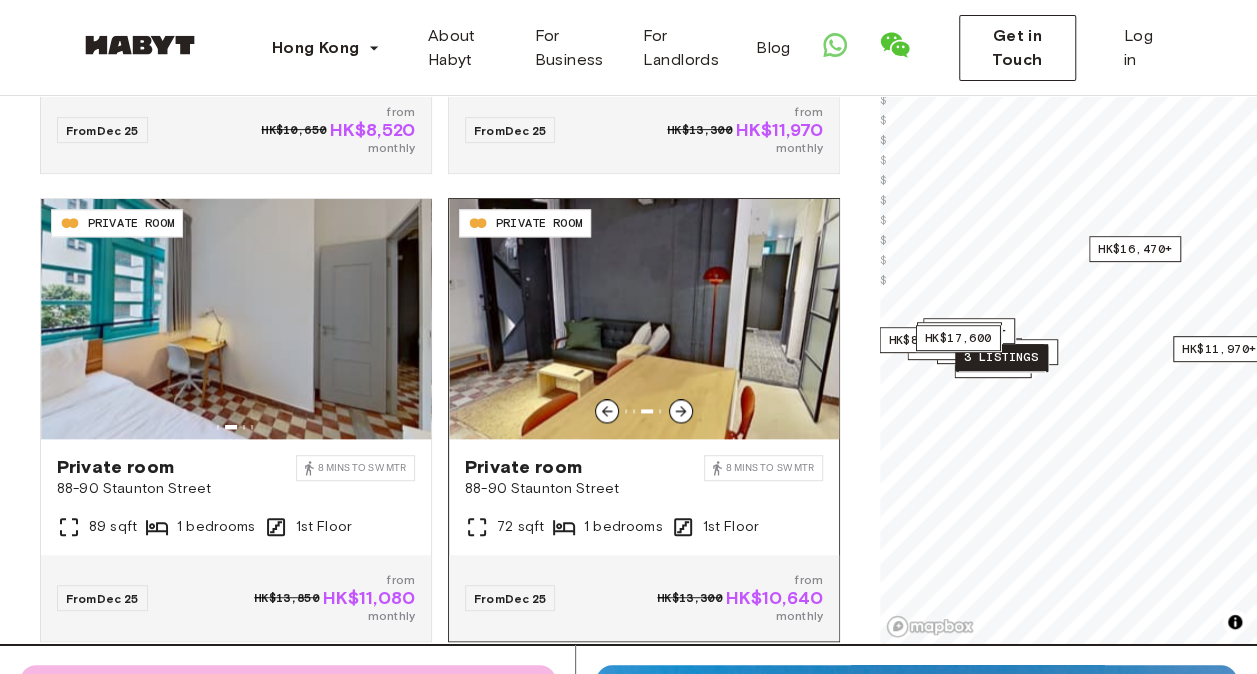 click 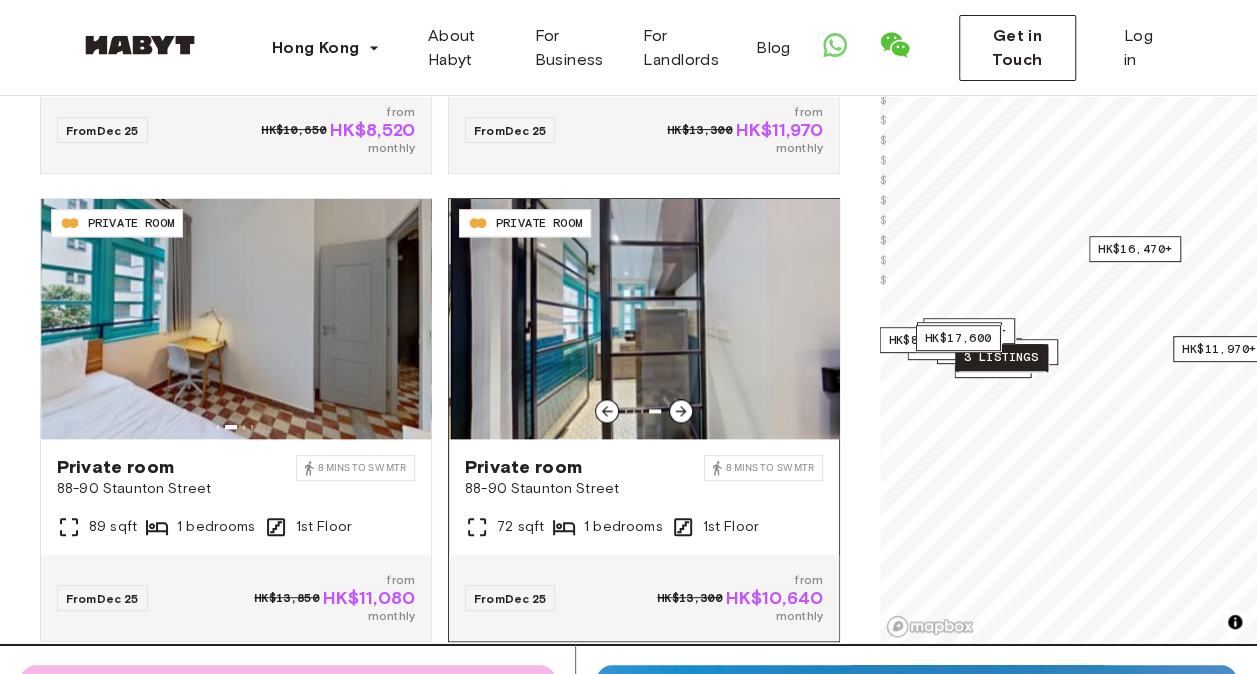 click 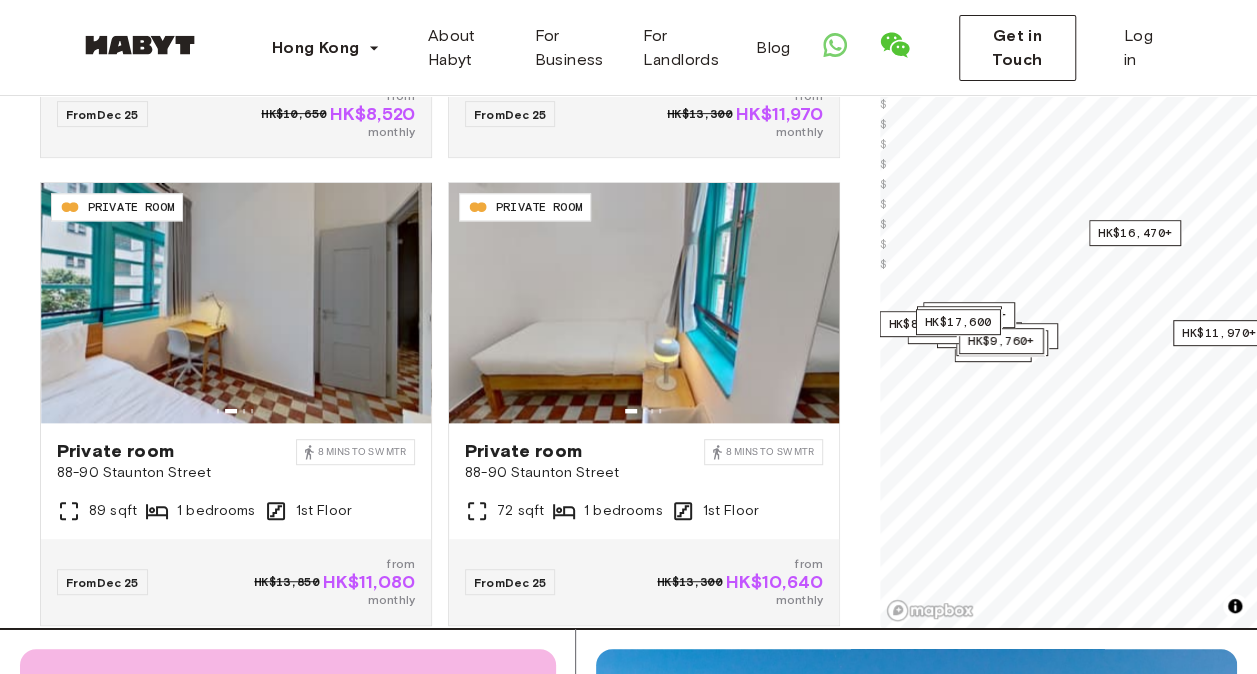 scroll, scrollTop: 311, scrollLeft: 0, axis: vertical 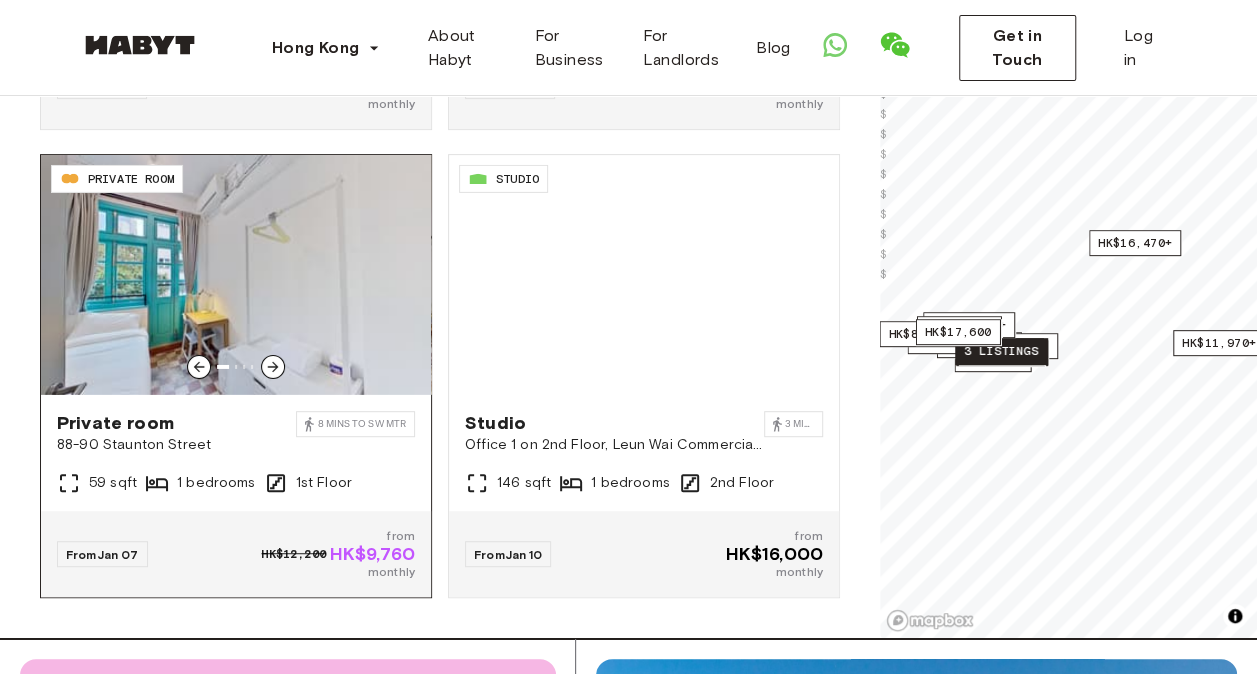 click 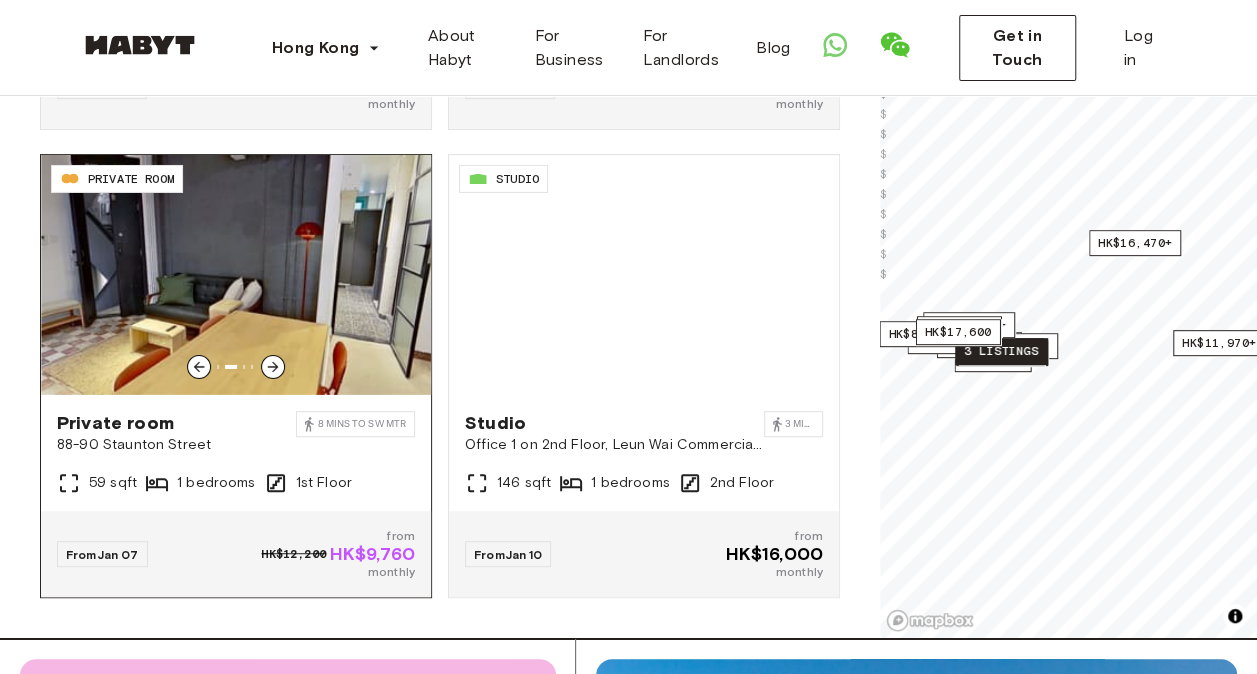 click 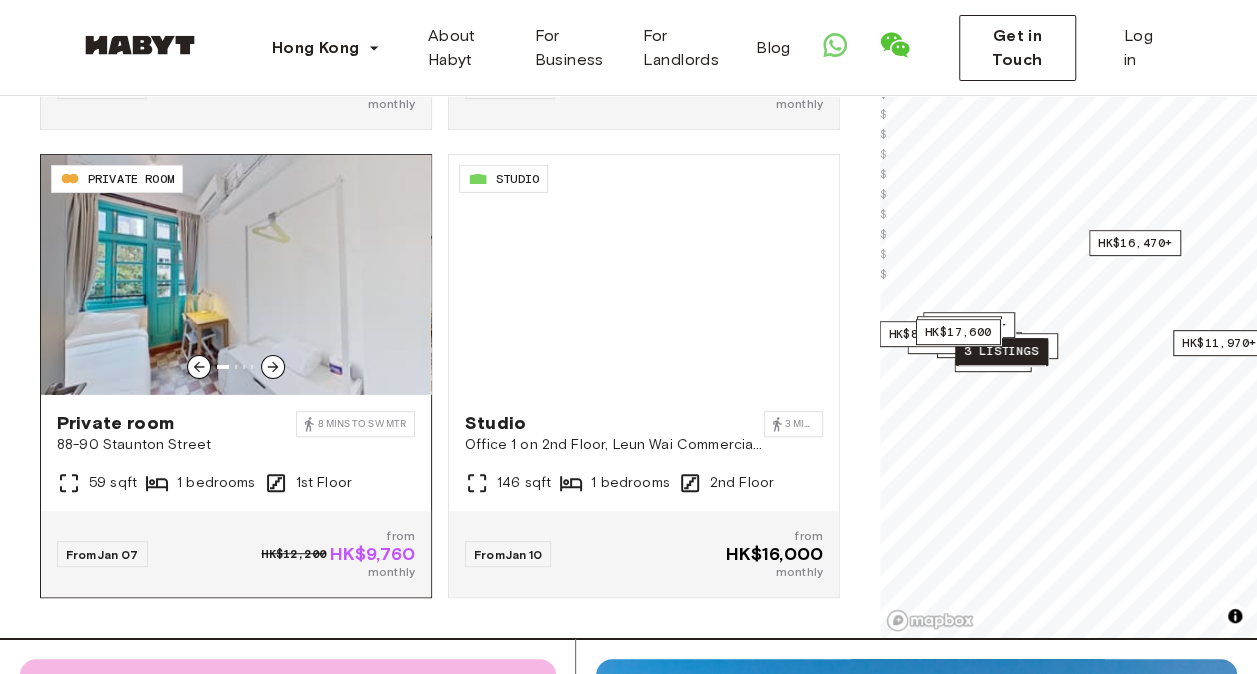 click 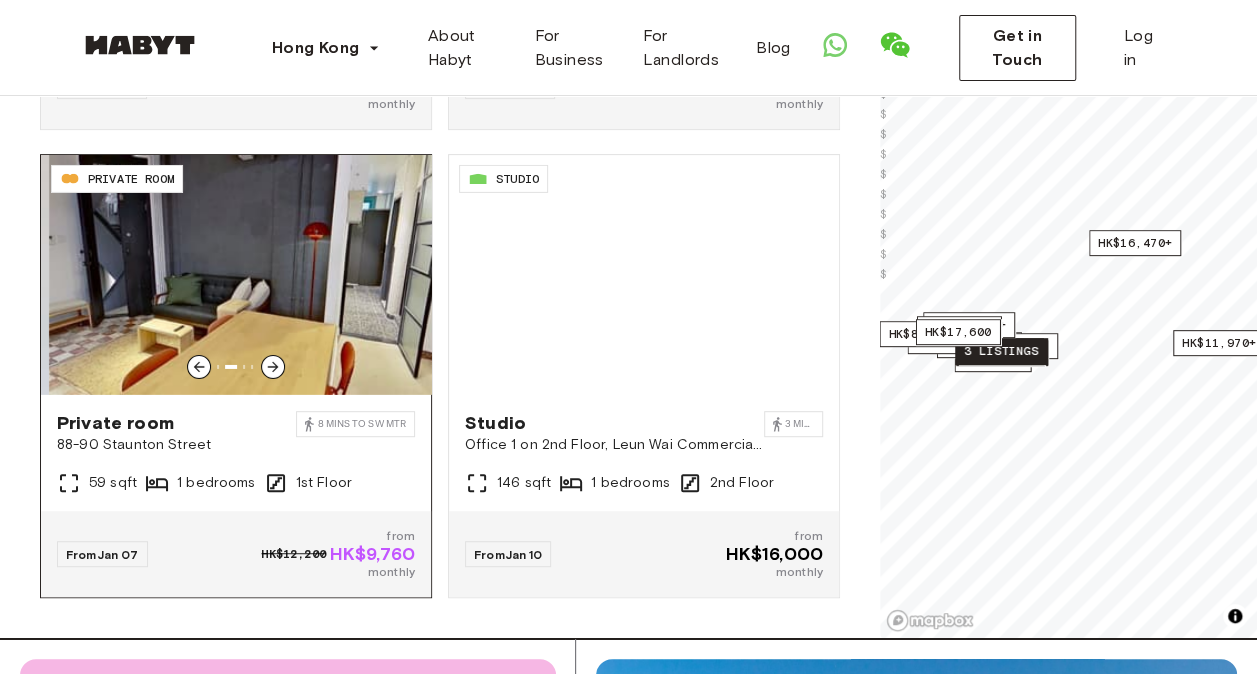 click 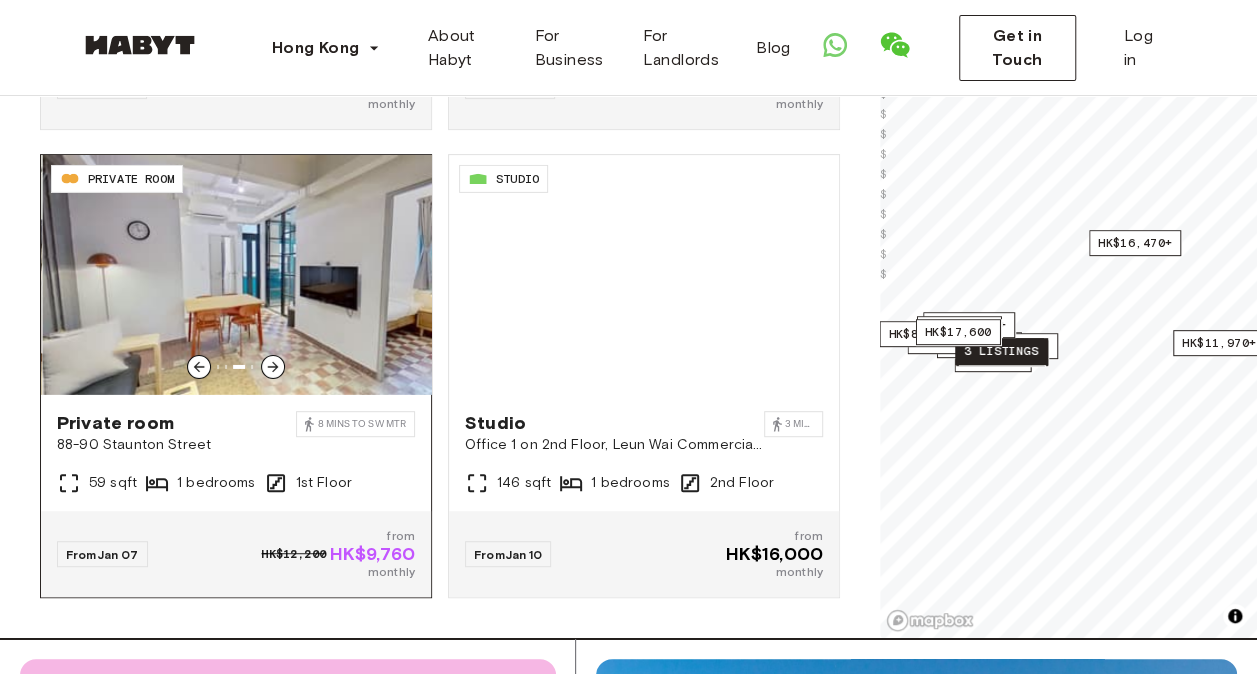 click 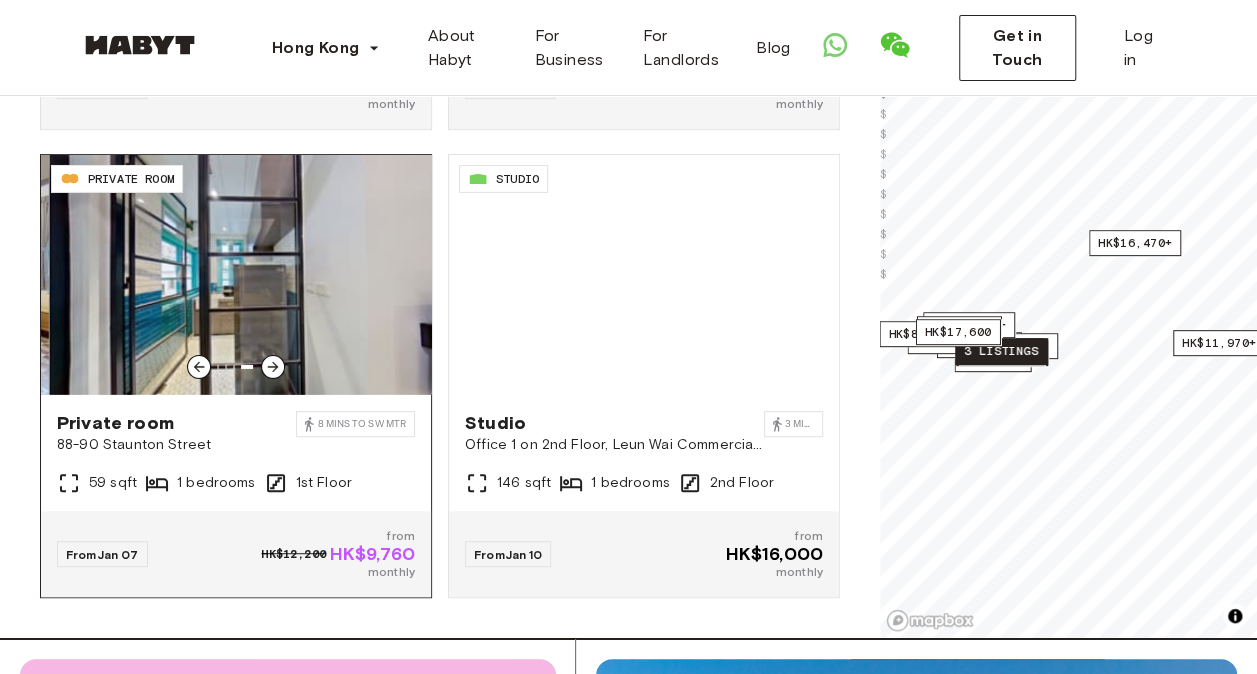 click 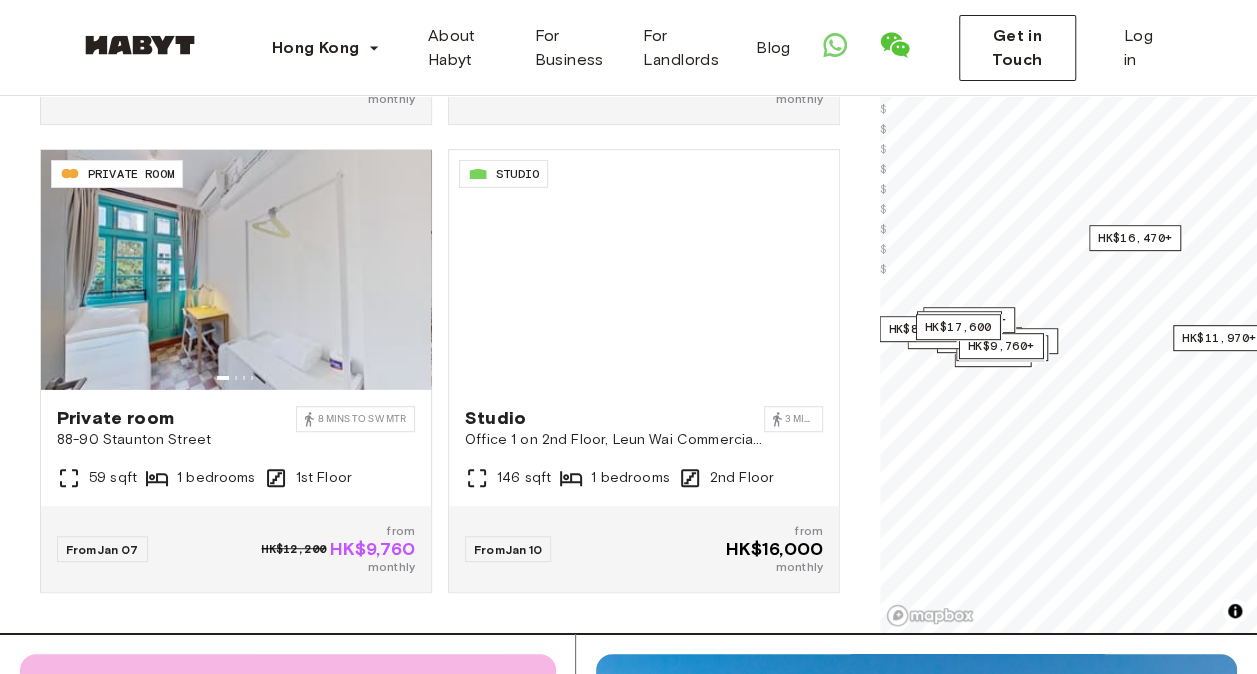 scroll, scrollTop: 270, scrollLeft: 0, axis: vertical 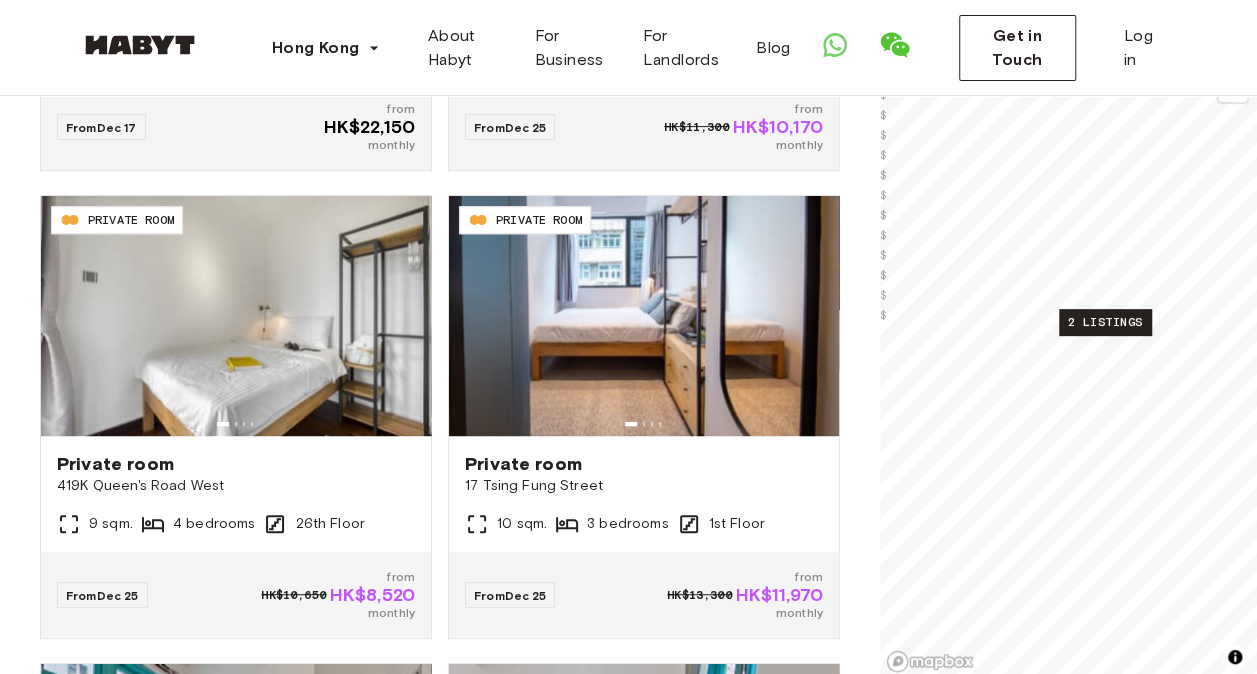 click on "2 listings" at bounding box center (1105, 322) 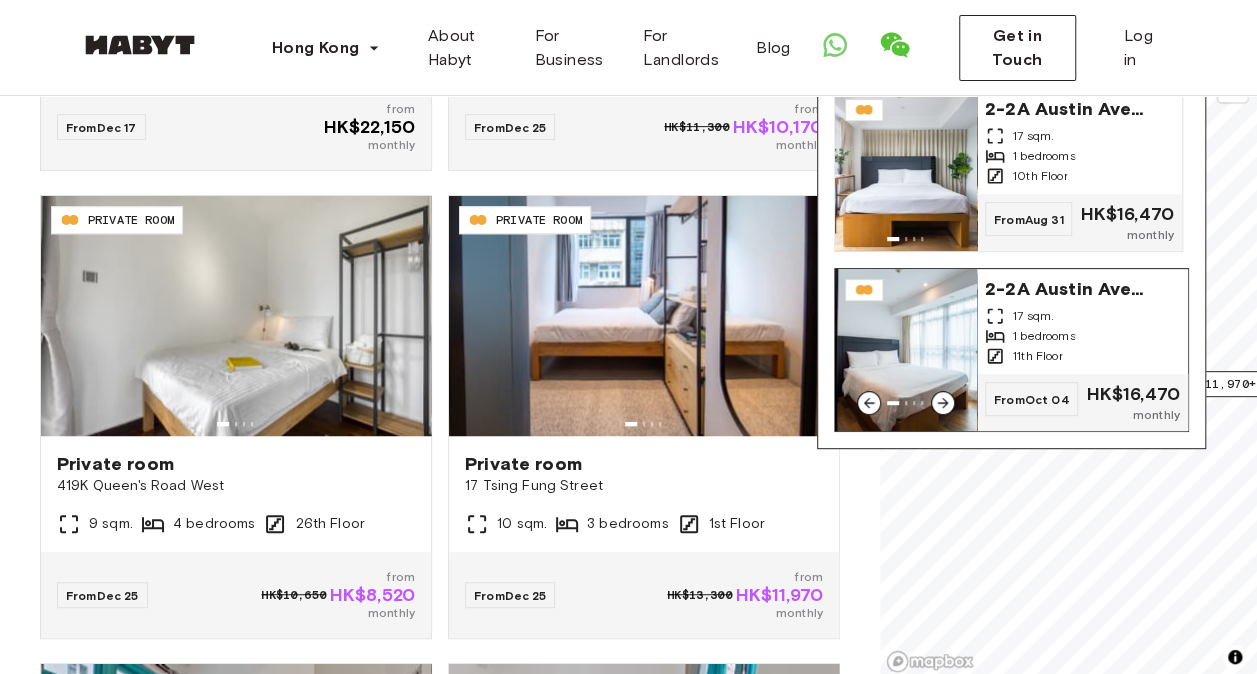 scroll, scrollTop: 216, scrollLeft: 0, axis: vertical 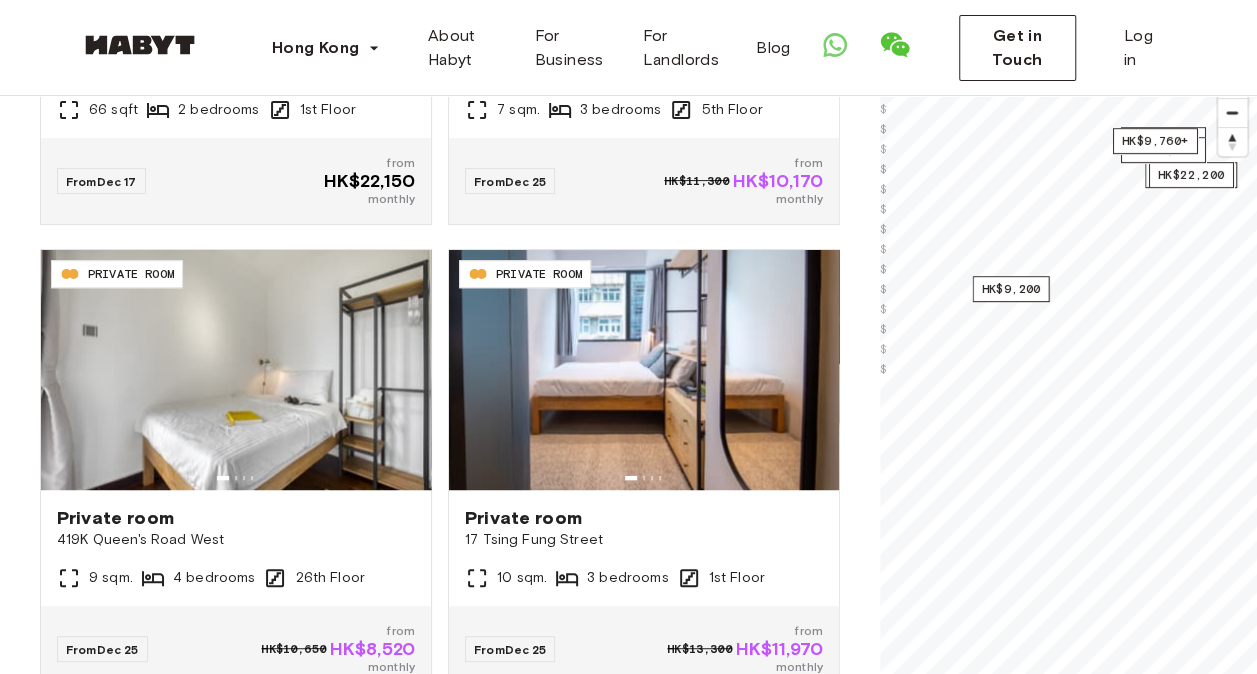 click on "**********" at bounding box center (628, 2136) 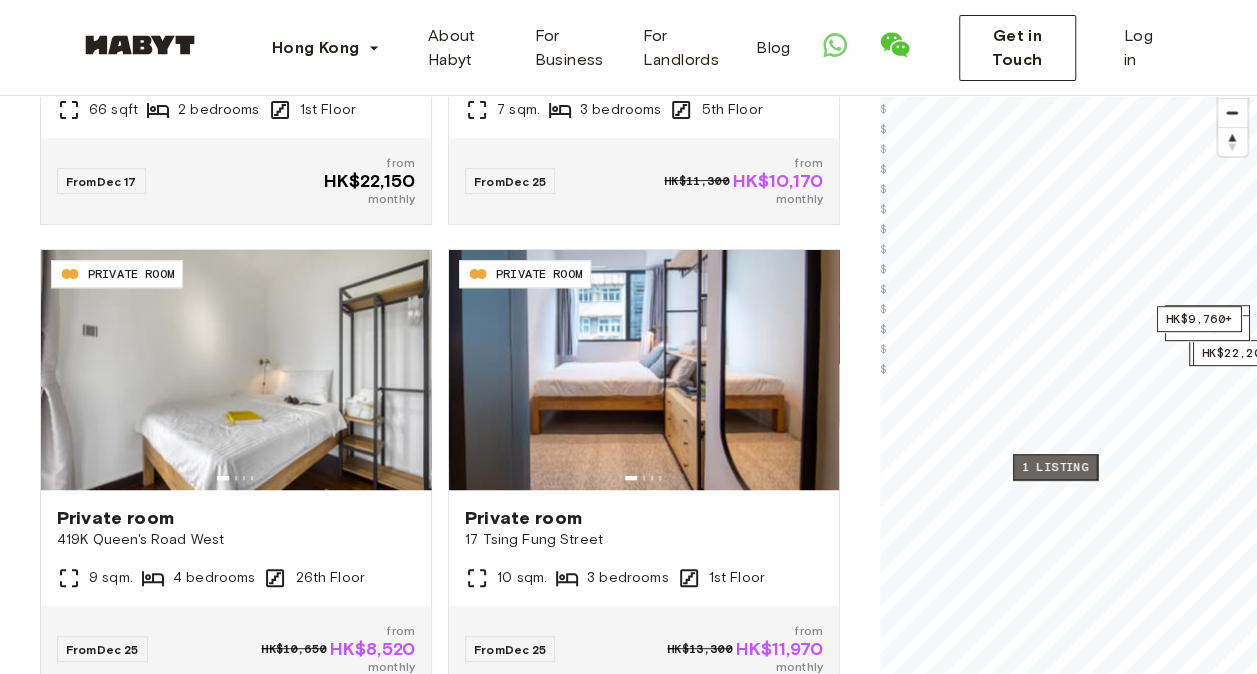 click on "1 listing" at bounding box center (1055, 467) 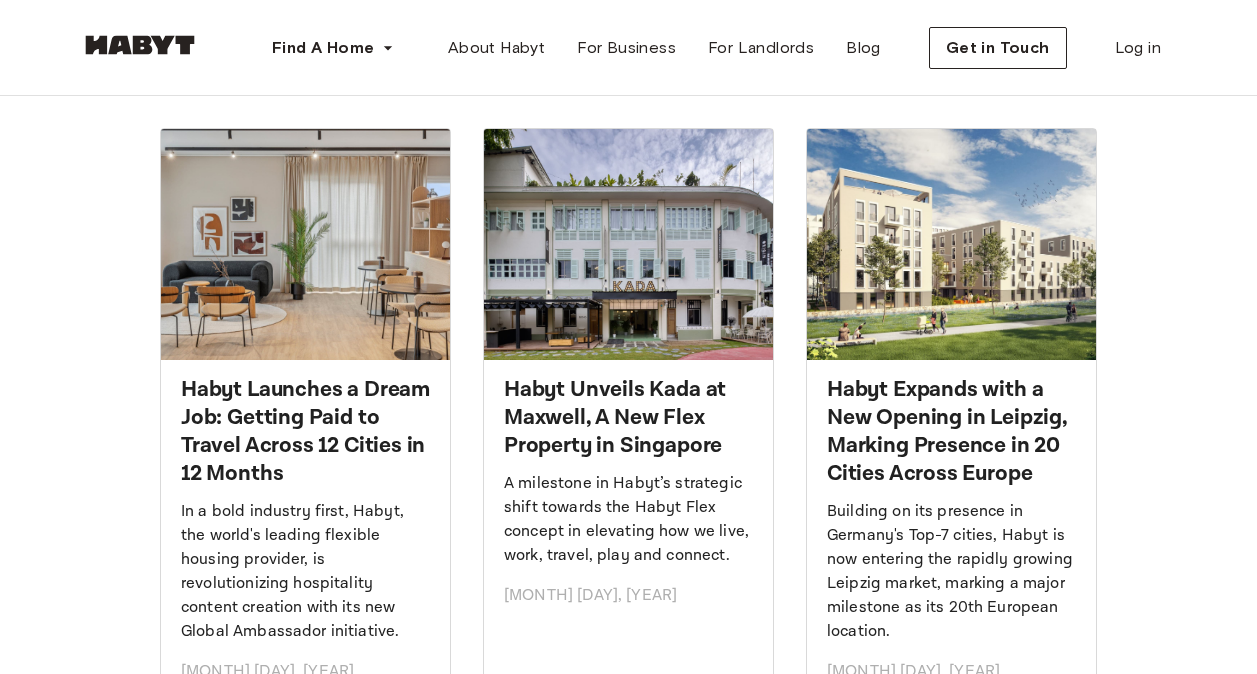 scroll, scrollTop: 0, scrollLeft: 0, axis: both 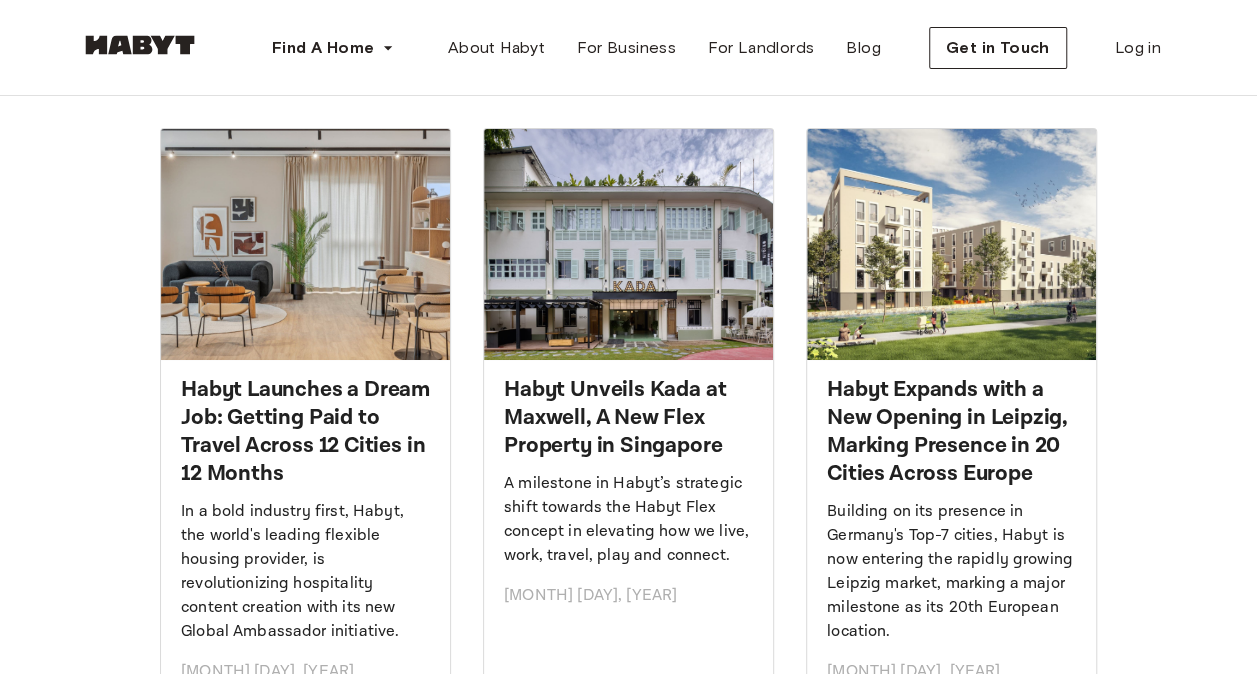 click on "Habyt Launches a Dream Job: Getting Paid to Travel Across 12 Cities in 12 Months" at bounding box center [305, 432] 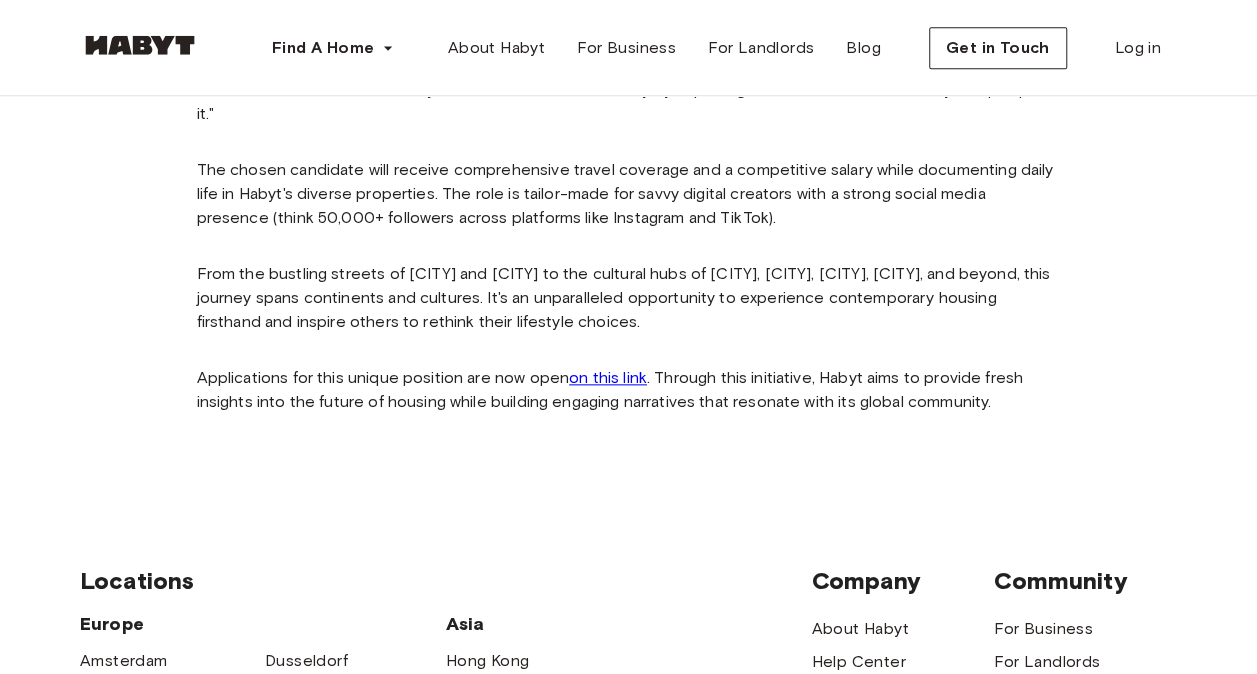 scroll, scrollTop: 1008, scrollLeft: 0, axis: vertical 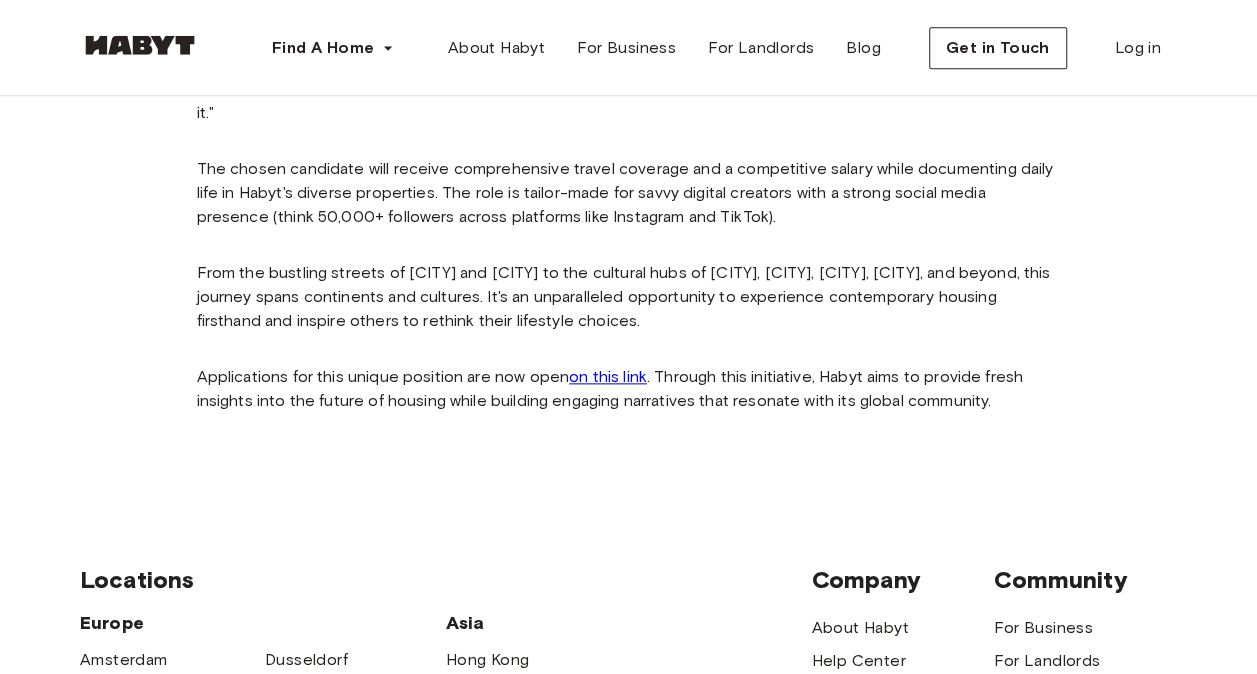 click on "on this link" at bounding box center [608, 376] 